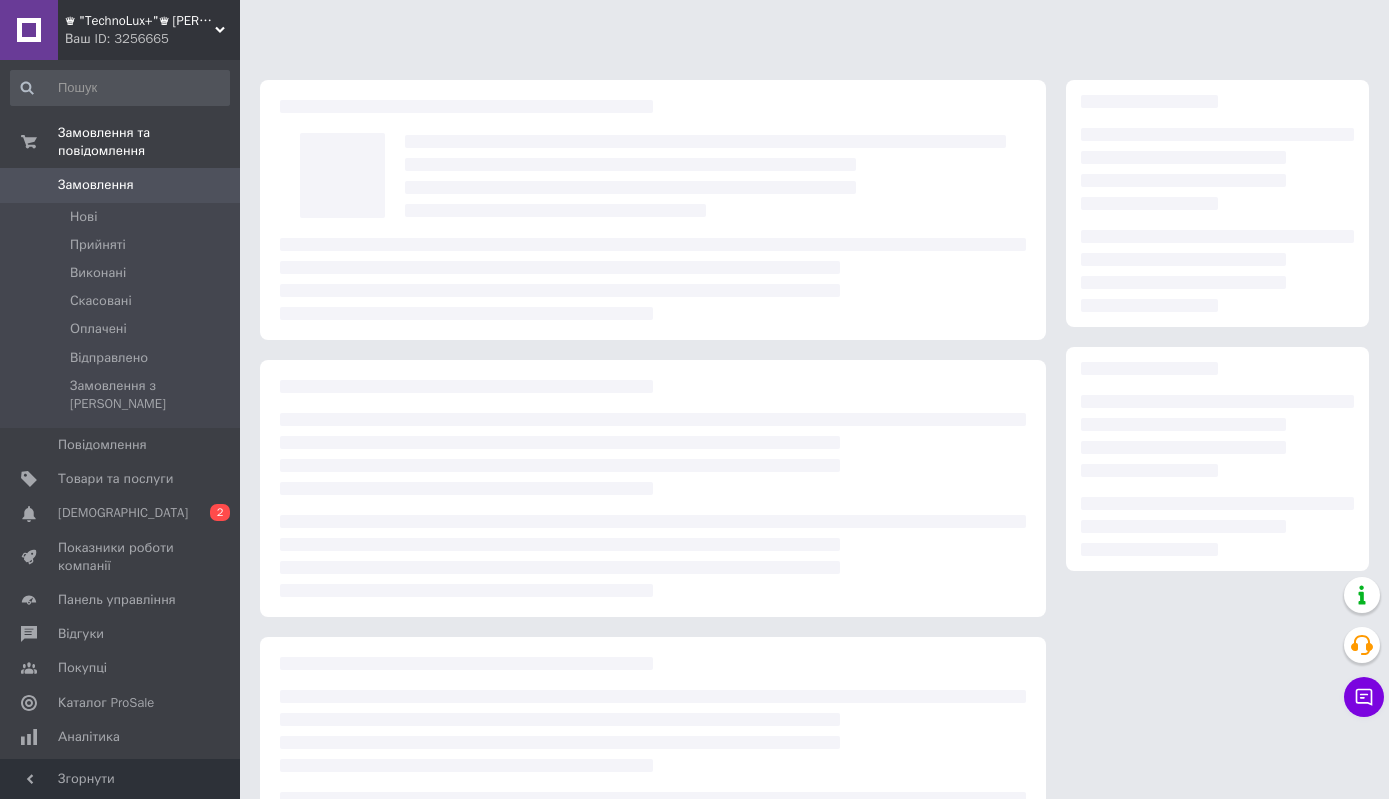 scroll, scrollTop: 0, scrollLeft: 0, axis: both 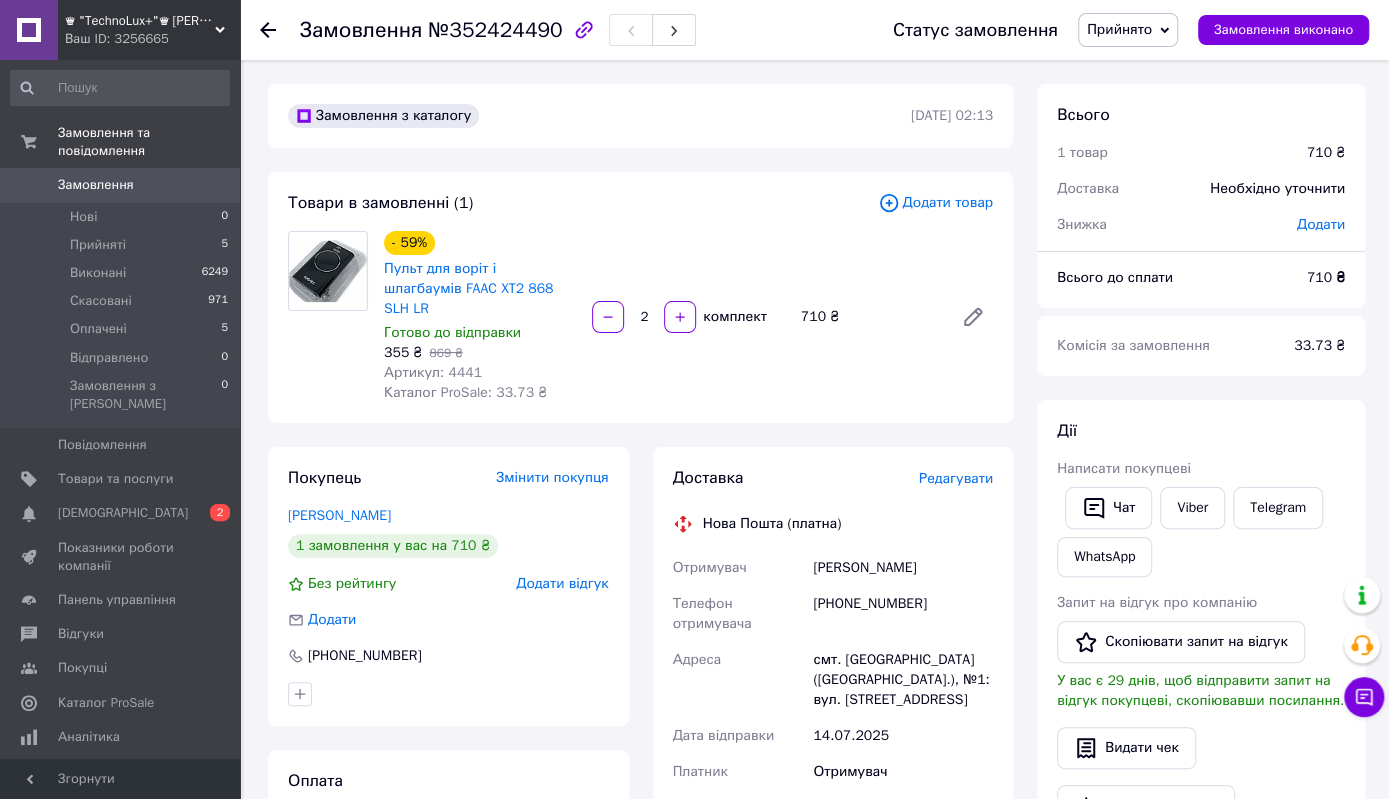 click on "Редагувати" at bounding box center (956, 478) 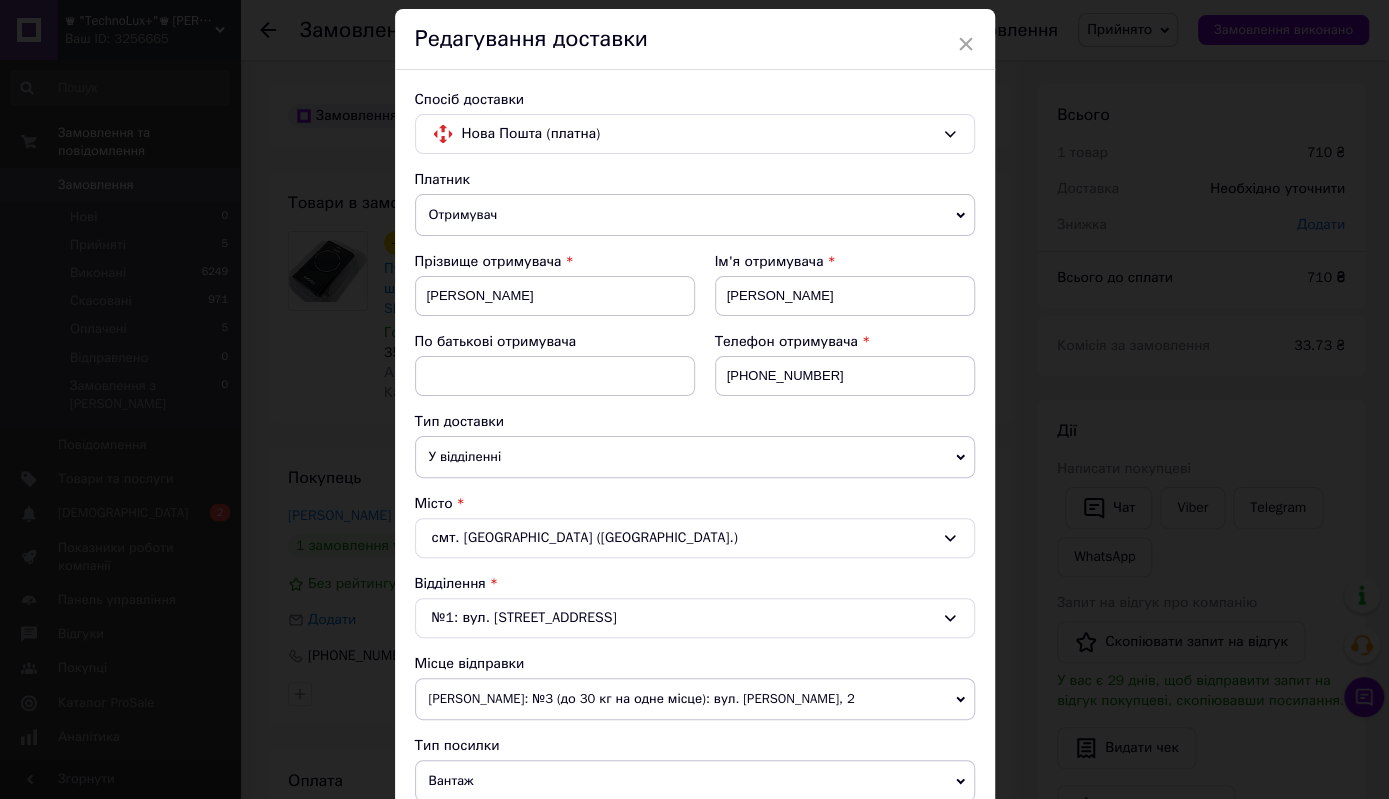 scroll, scrollTop: 0, scrollLeft: 0, axis: both 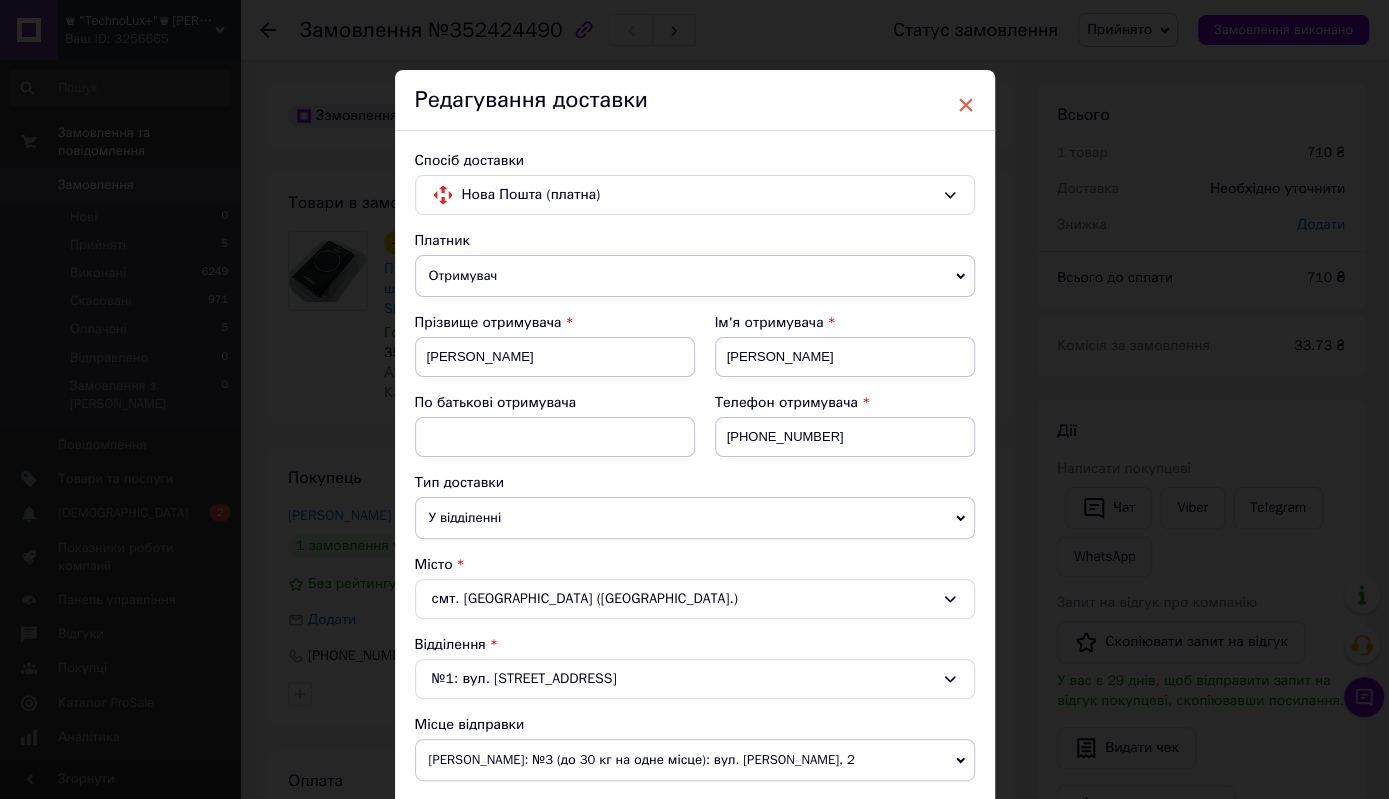 click on "×" at bounding box center (966, 105) 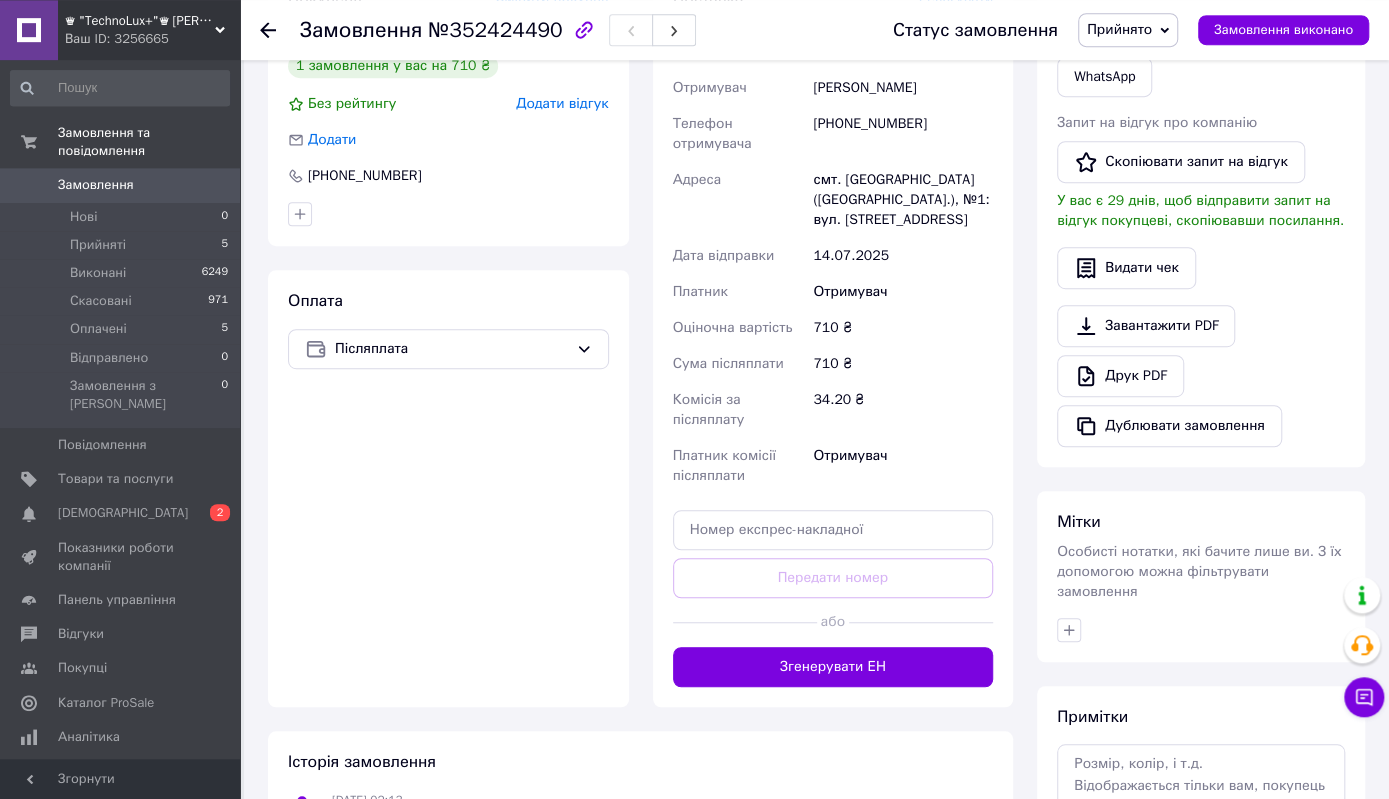 scroll, scrollTop: 481, scrollLeft: 0, axis: vertical 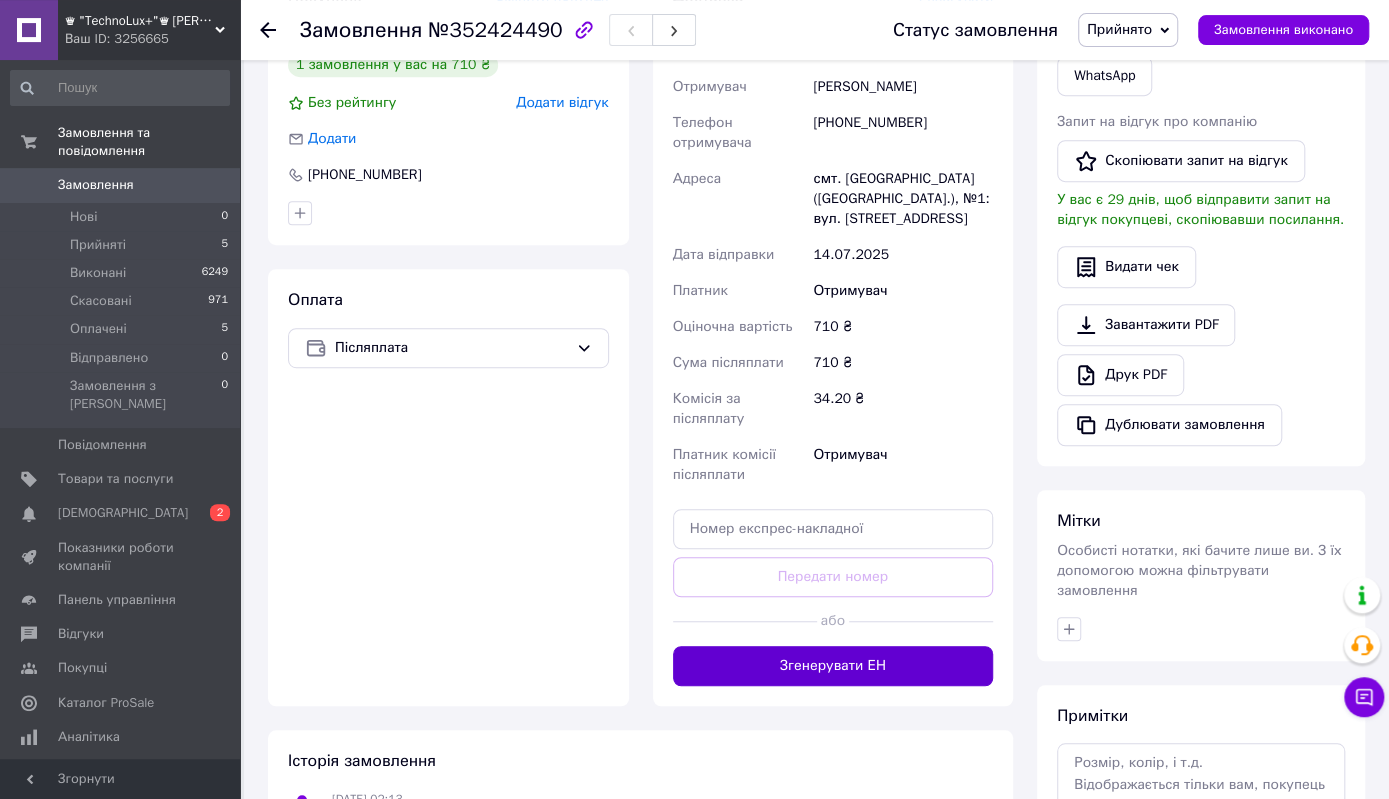 click on "Згенерувати ЕН" at bounding box center [833, 666] 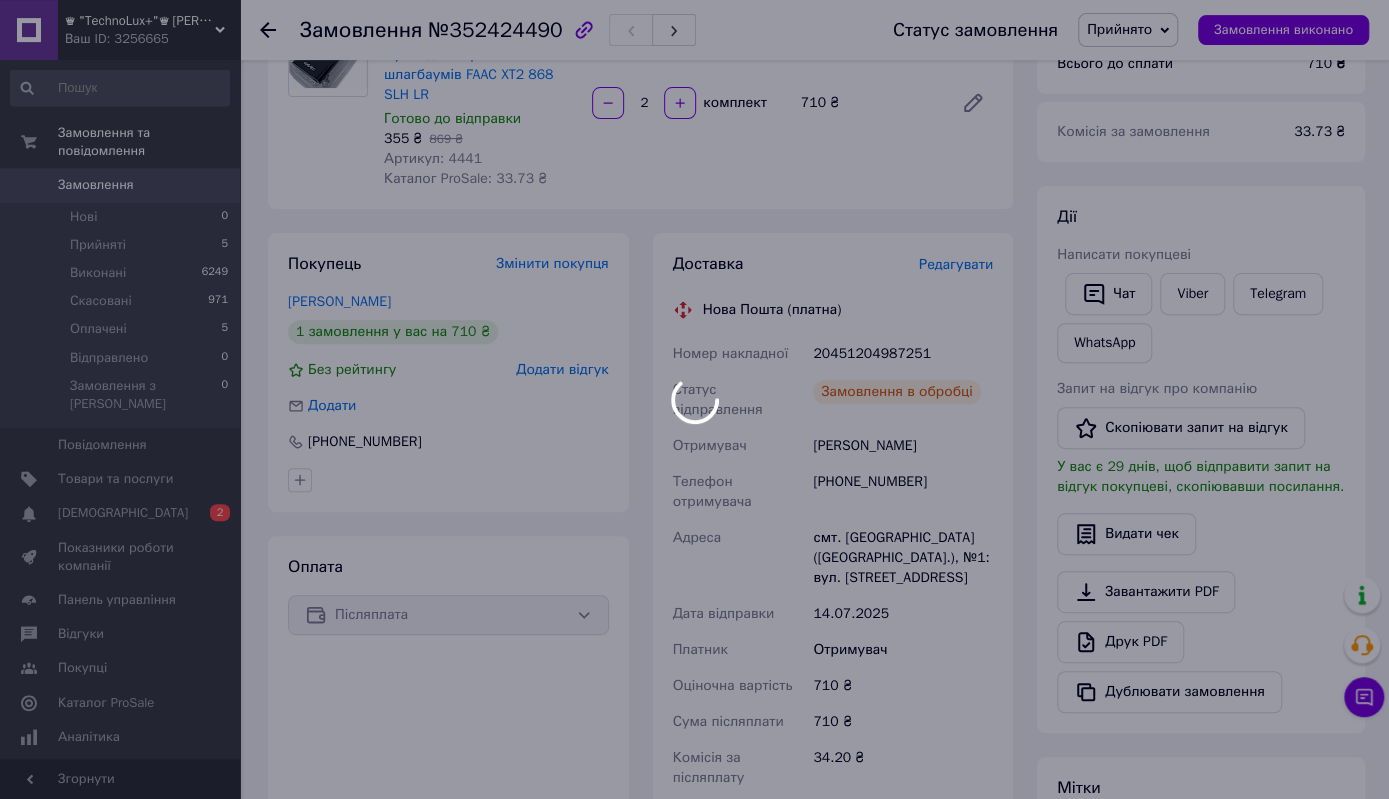 scroll, scrollTop: 209, scrollLeft: 0, axis: vertical 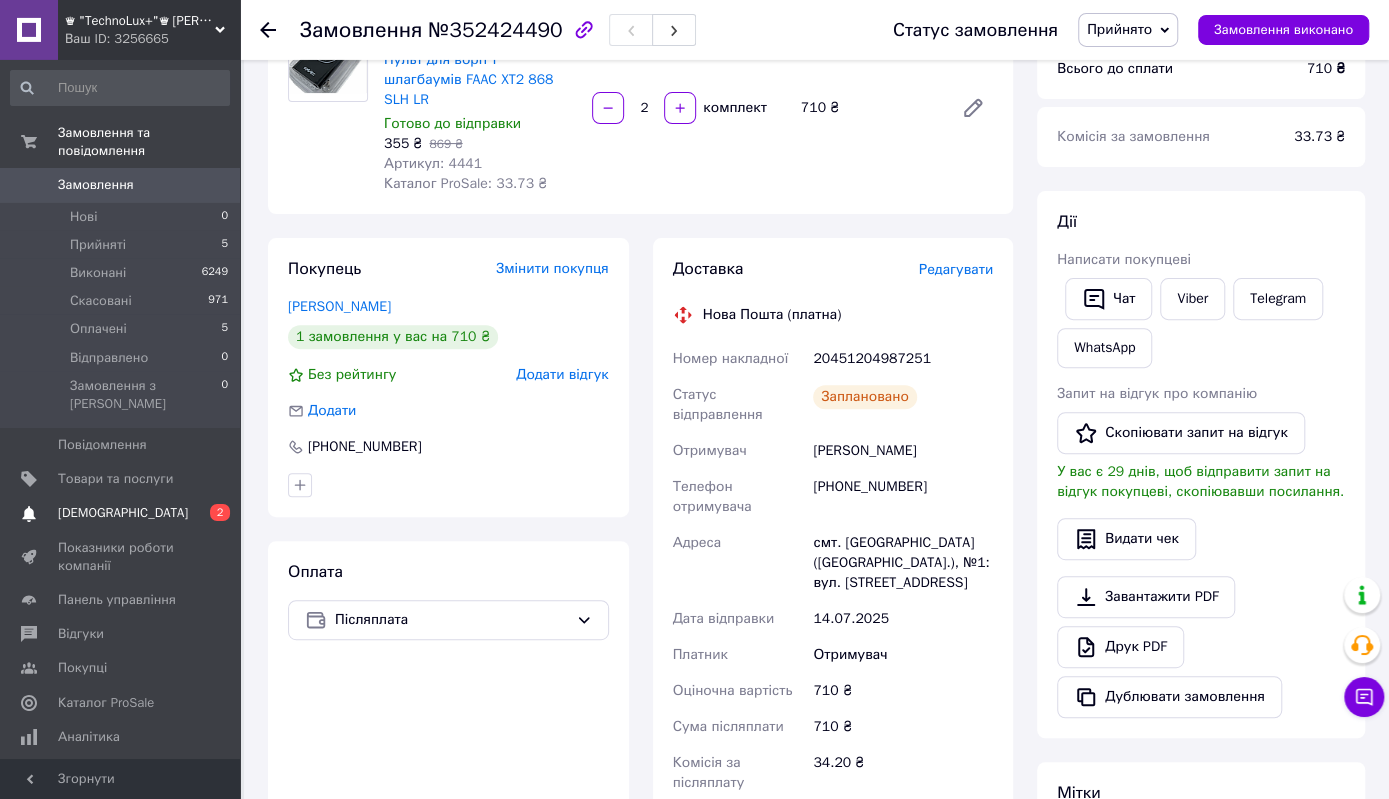 click on "[DEMOGRAPHIC_DATA]" at bounding box center [123, 513] 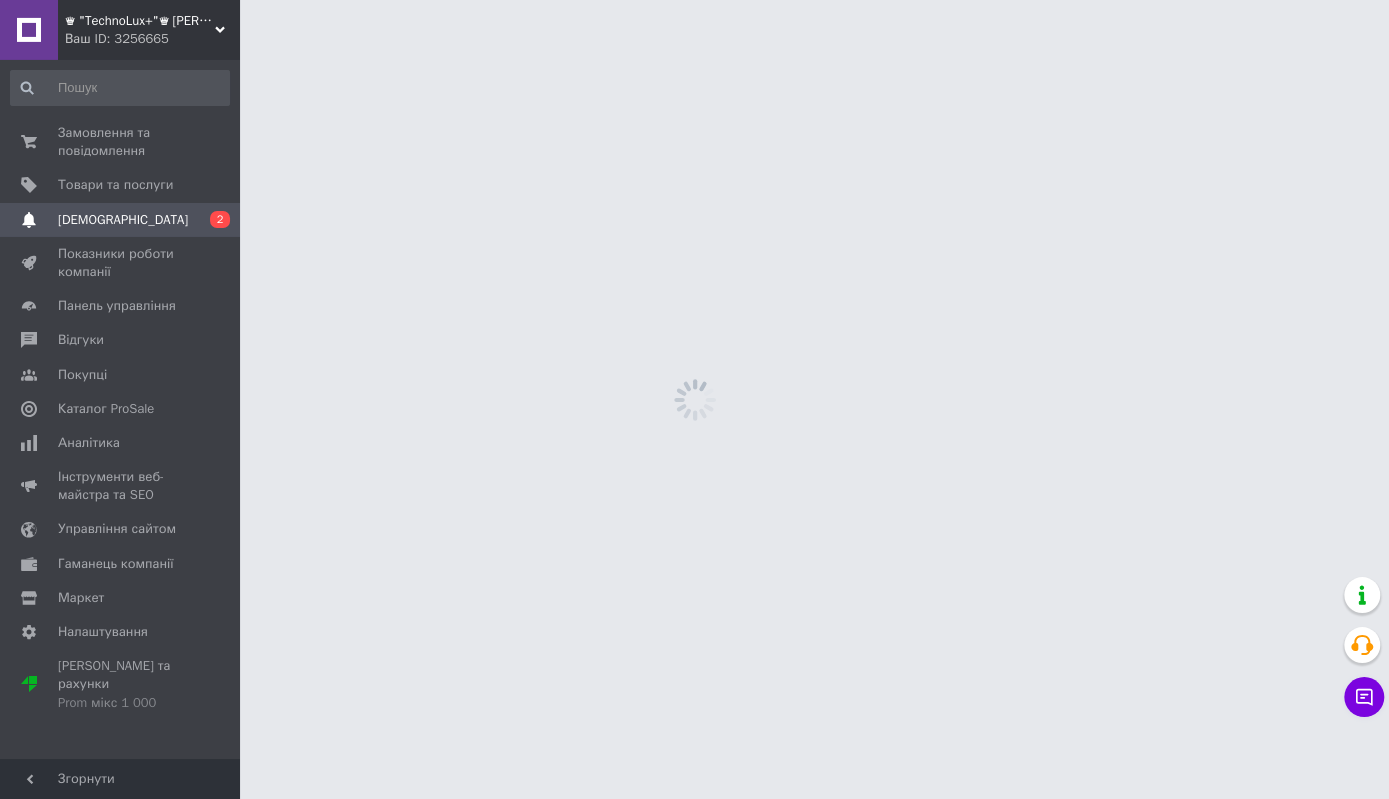 scroll, scrollTop: 0, scrollLeft: 0, axis: both 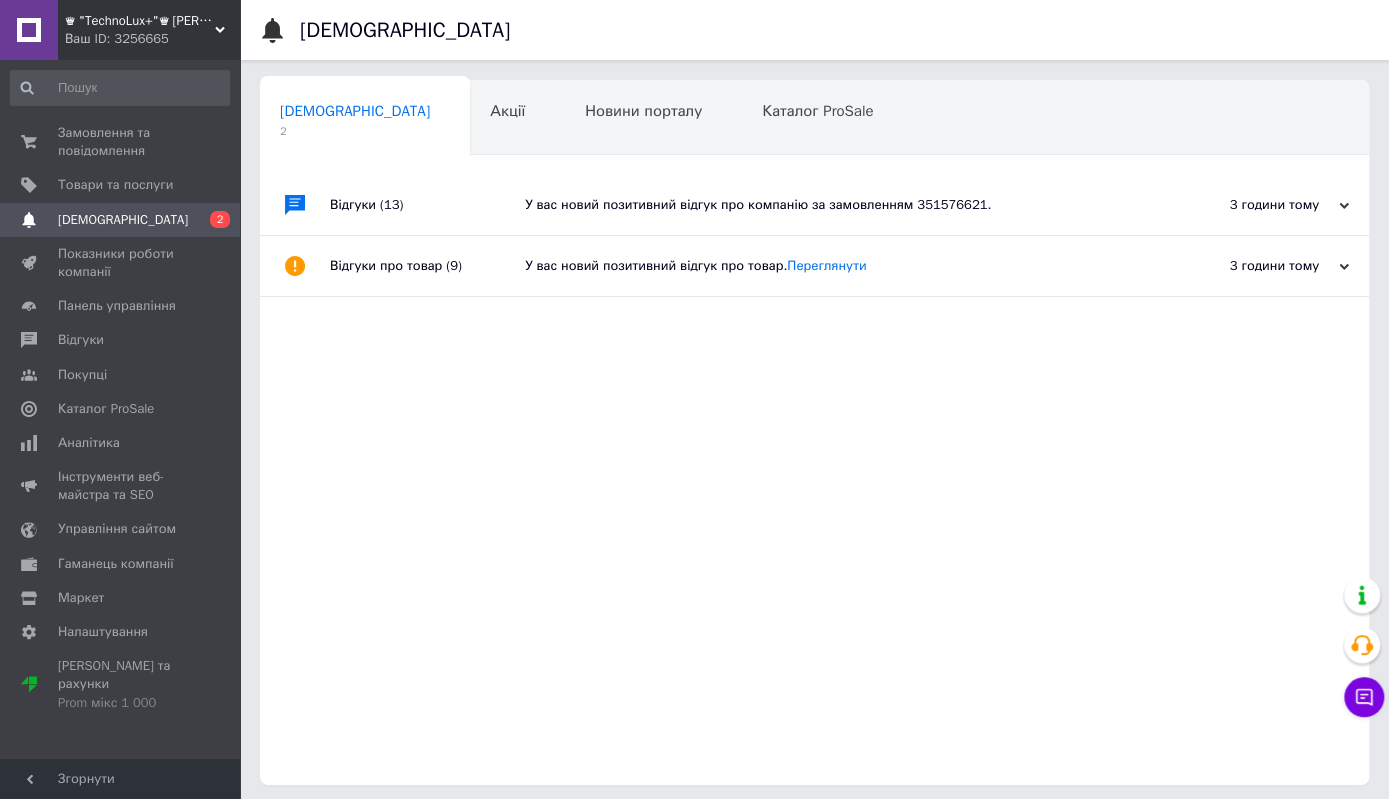 click on "У вас новий позитивний відгук про компанію за замовленням 351576621." at bounding box center (837, 205) 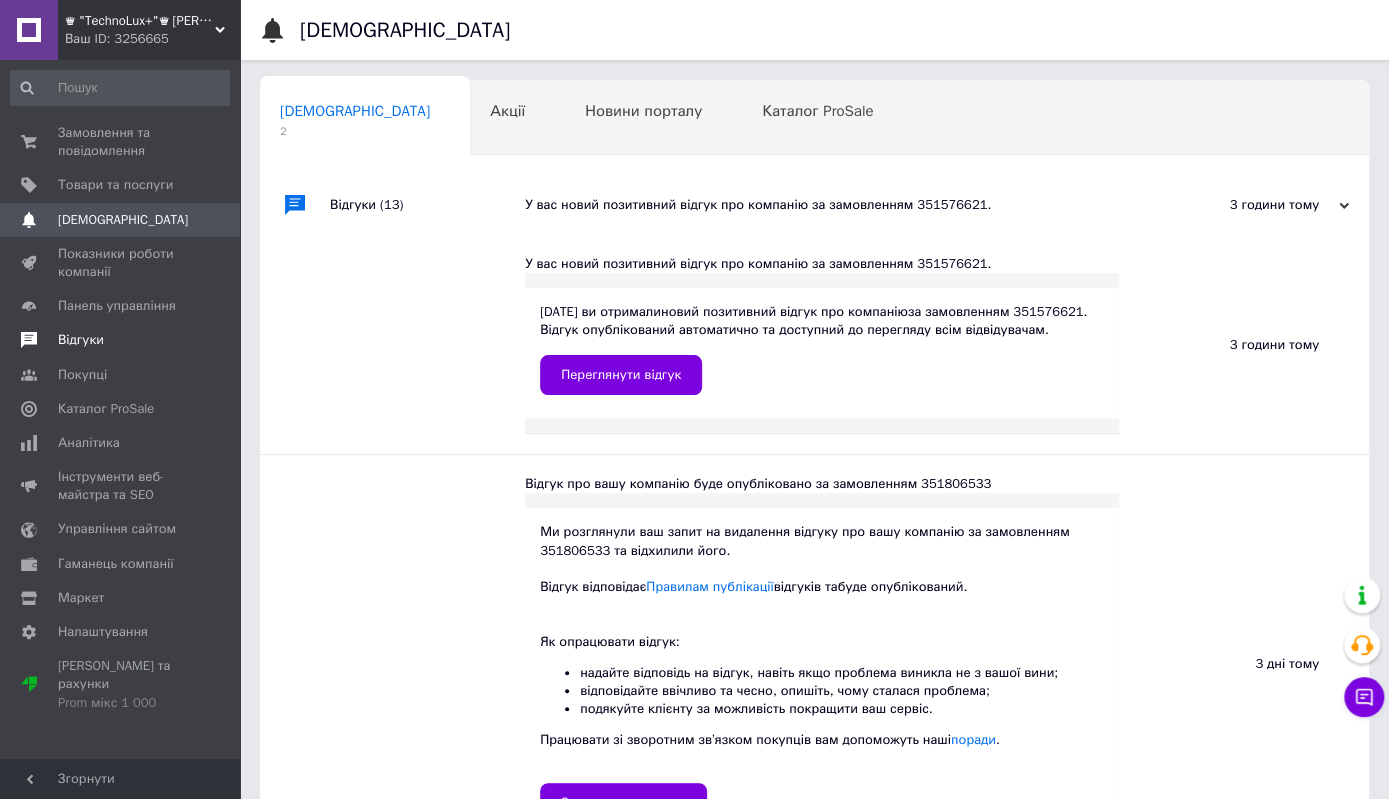 click on "Відгуки" at bounding box center [81, 340] 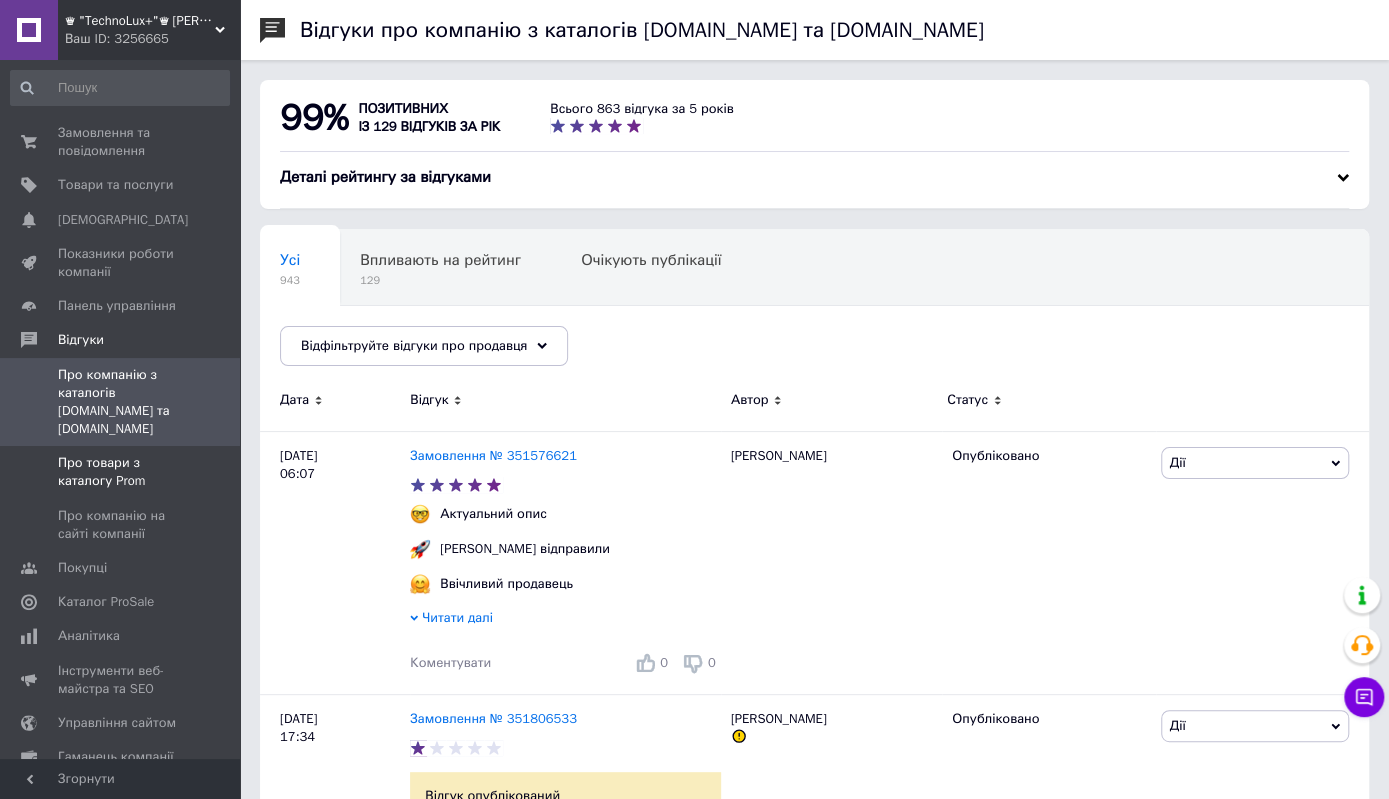 click on "Про товари з каталогу Prom" at bounding box center [121, 472] 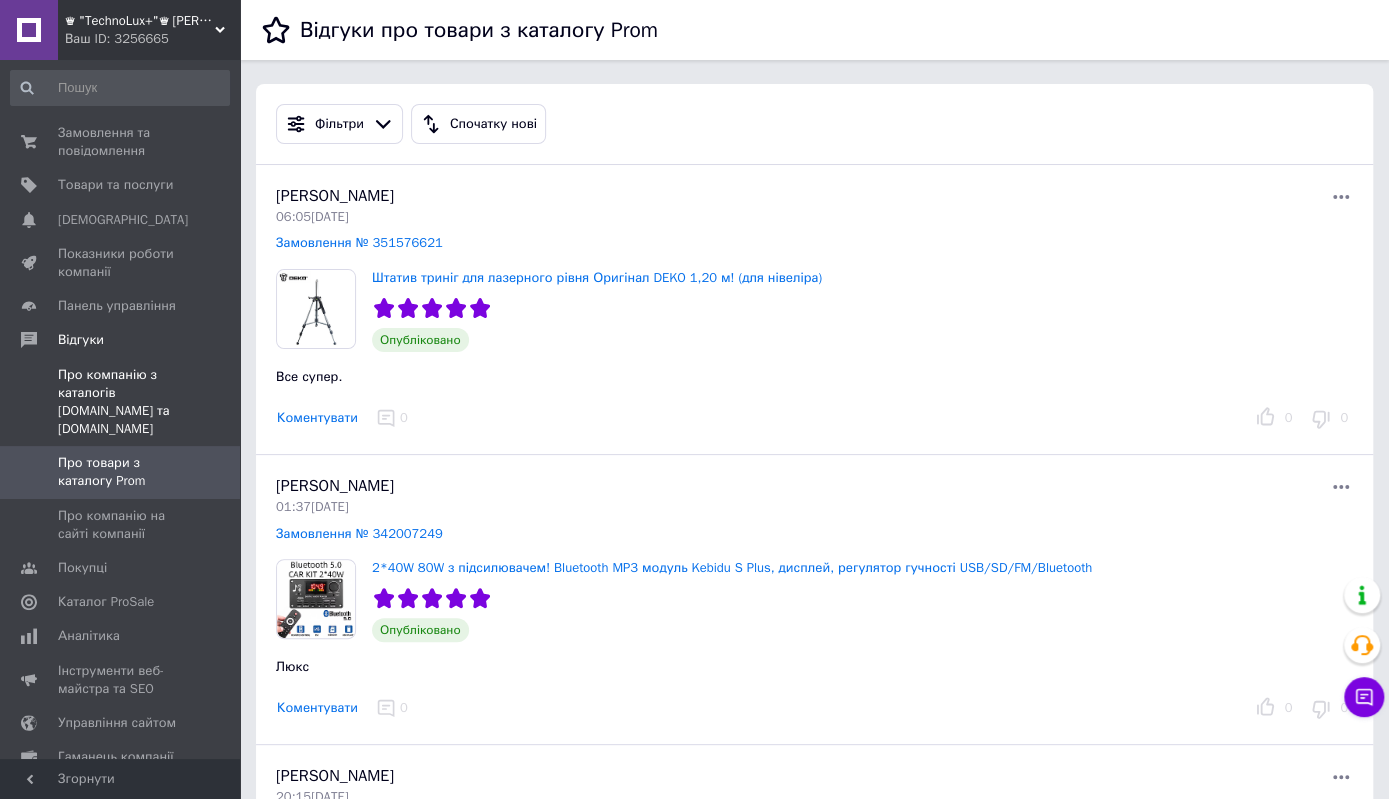 click on "Про компанію з каталогів [DOMAIN_NAME] та [DOMAIN_NAME]" at bounding box center (121, 402) 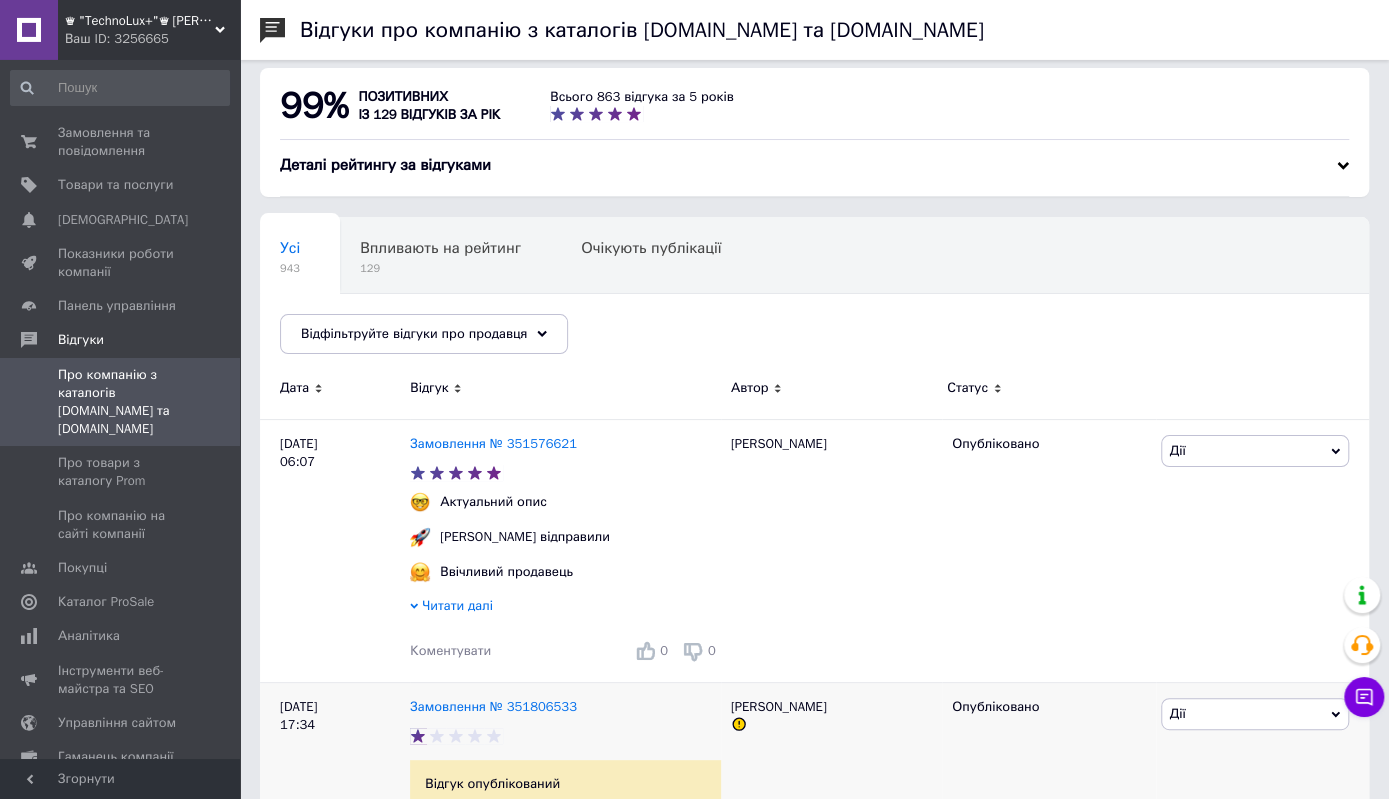 scroll, scrollTop: 0, scrollLeft: 0, axis: both 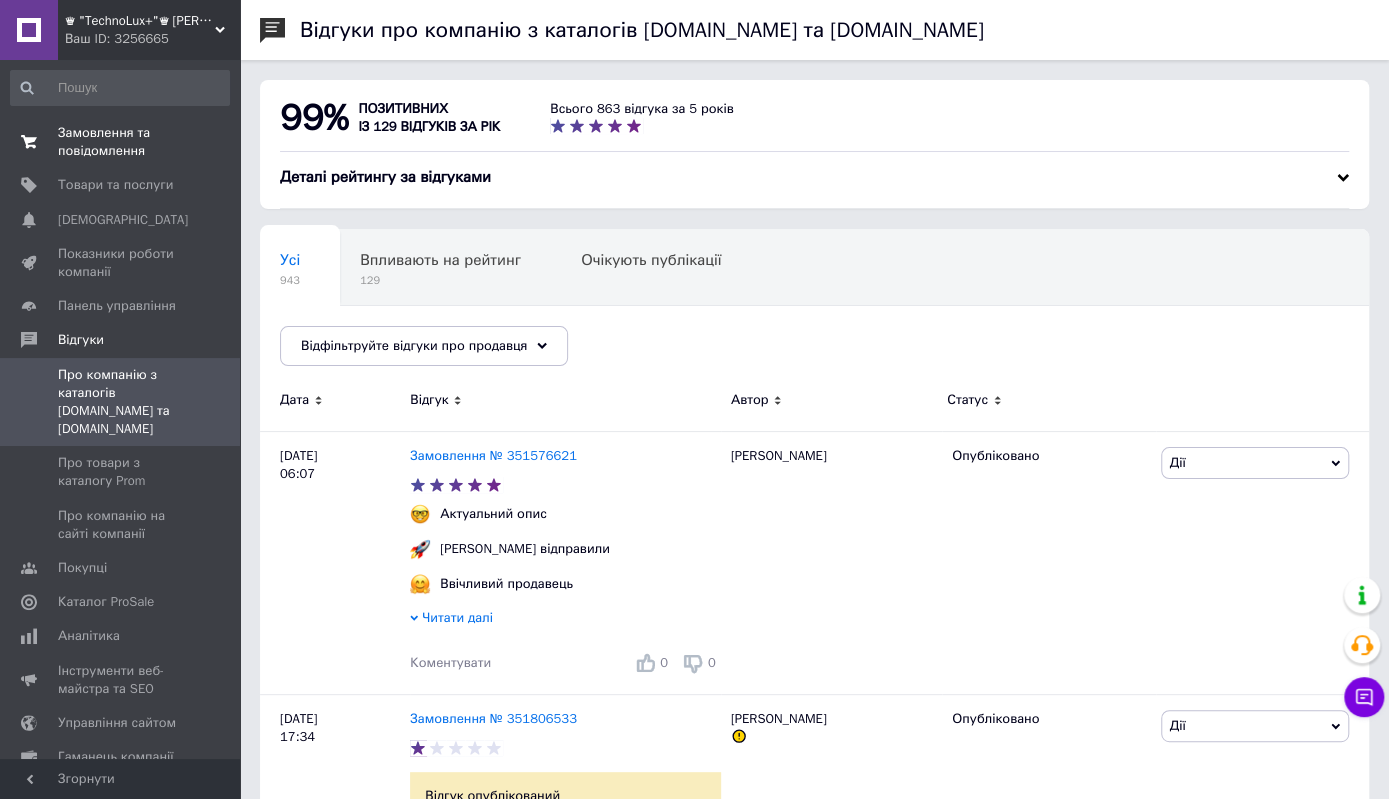 click on "Замовлення та повідомлення" at bounding box center [121, 142] 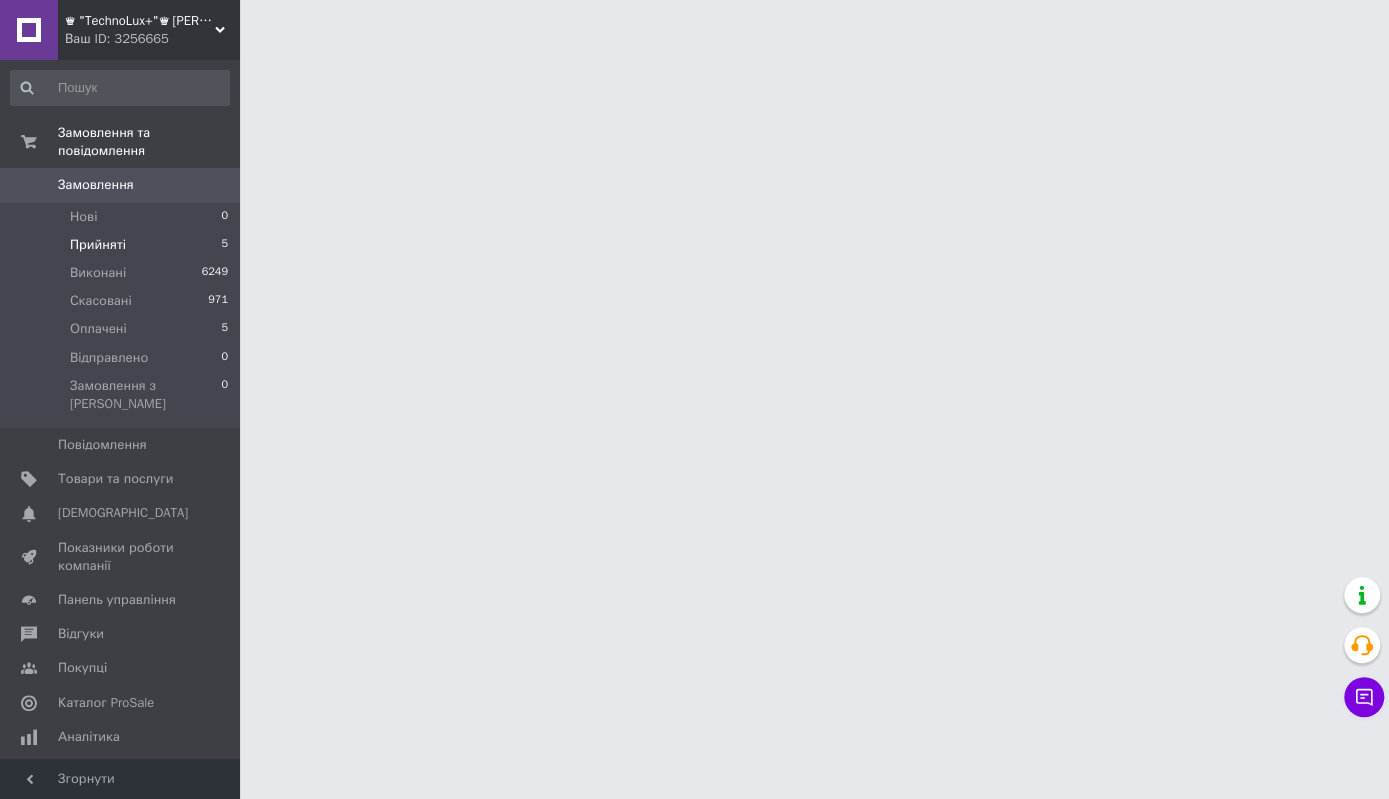 click on "Прийняті 5" at bounding box center [120, 245] 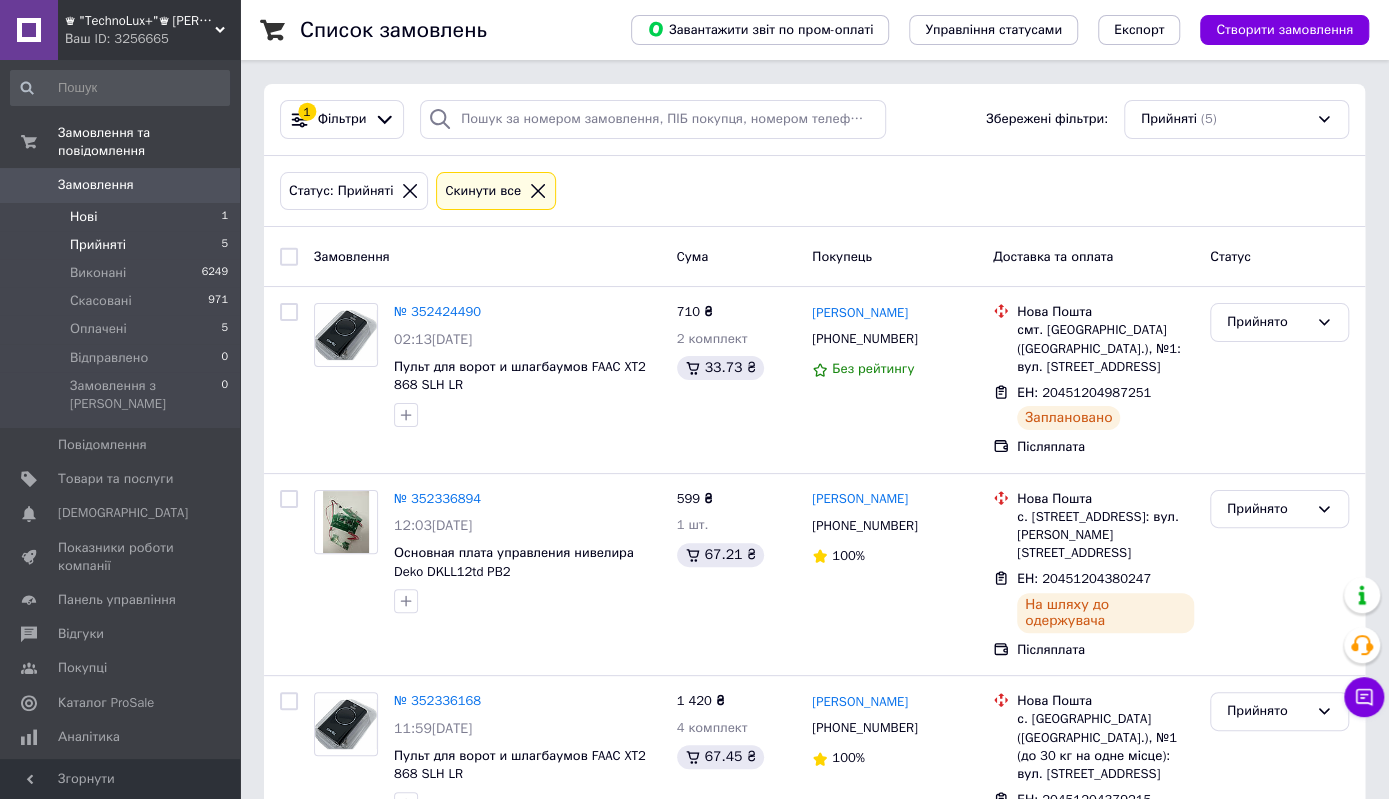click on "Нові" at bounding box center [83, 217] 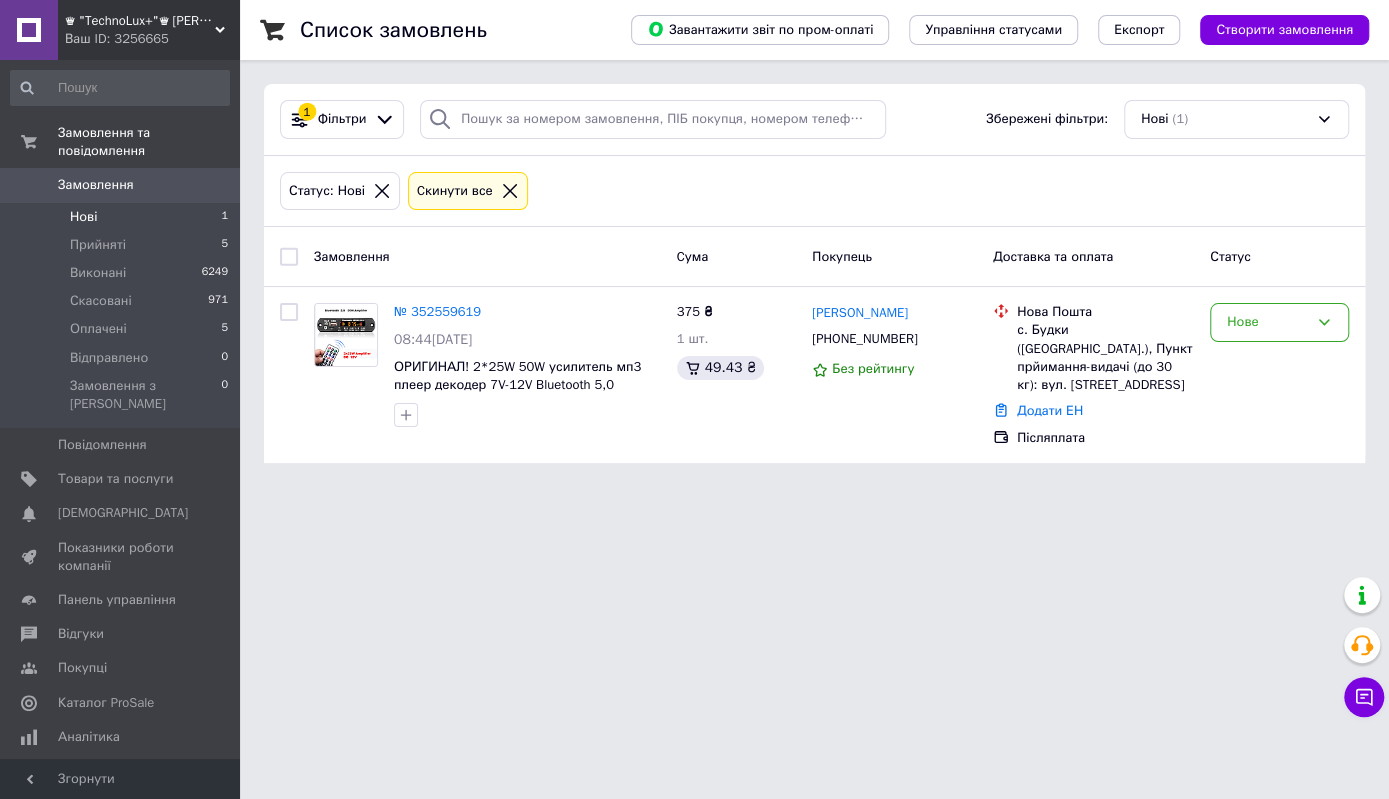 click on "Замовлення" at bounding box center (96, 185) 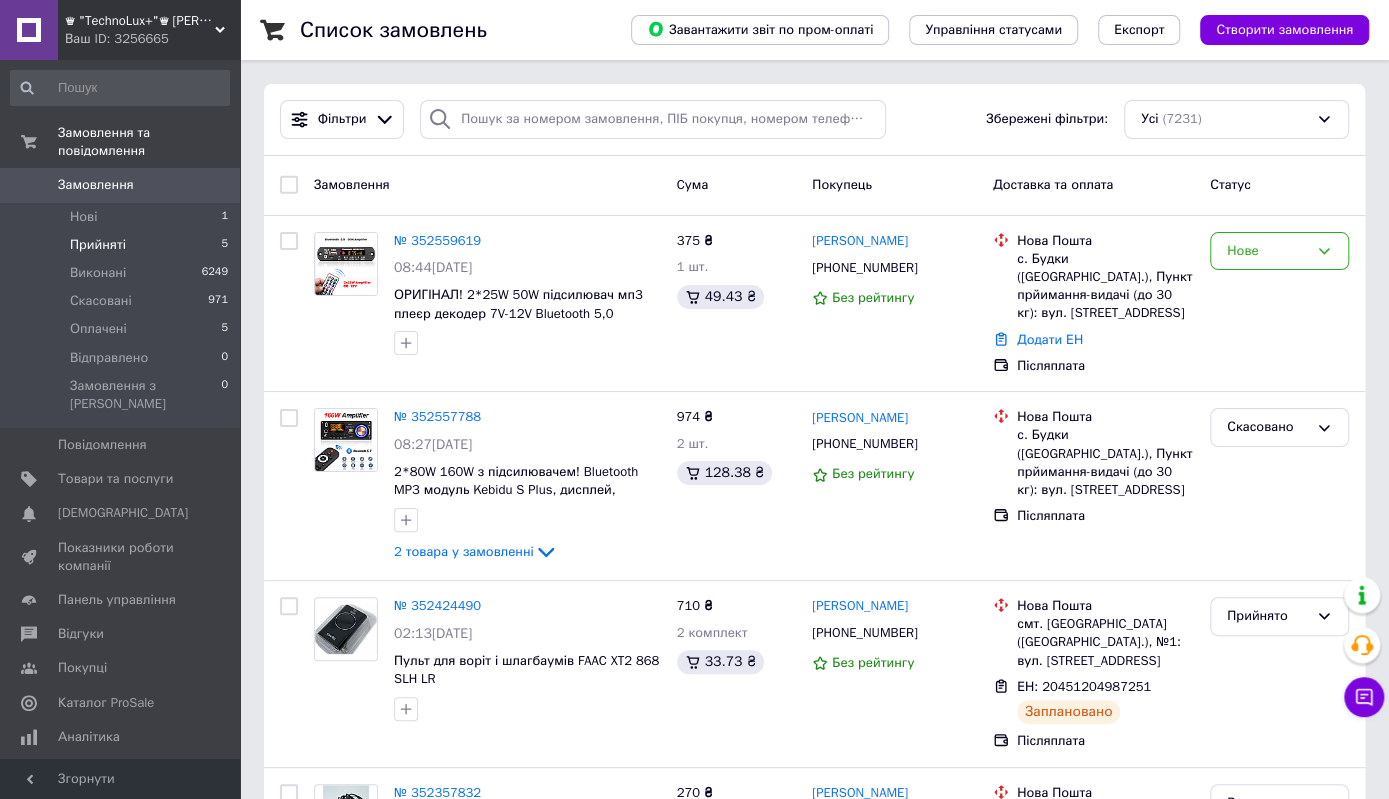 click on "Прийняті" at bounding box center [98, 245] 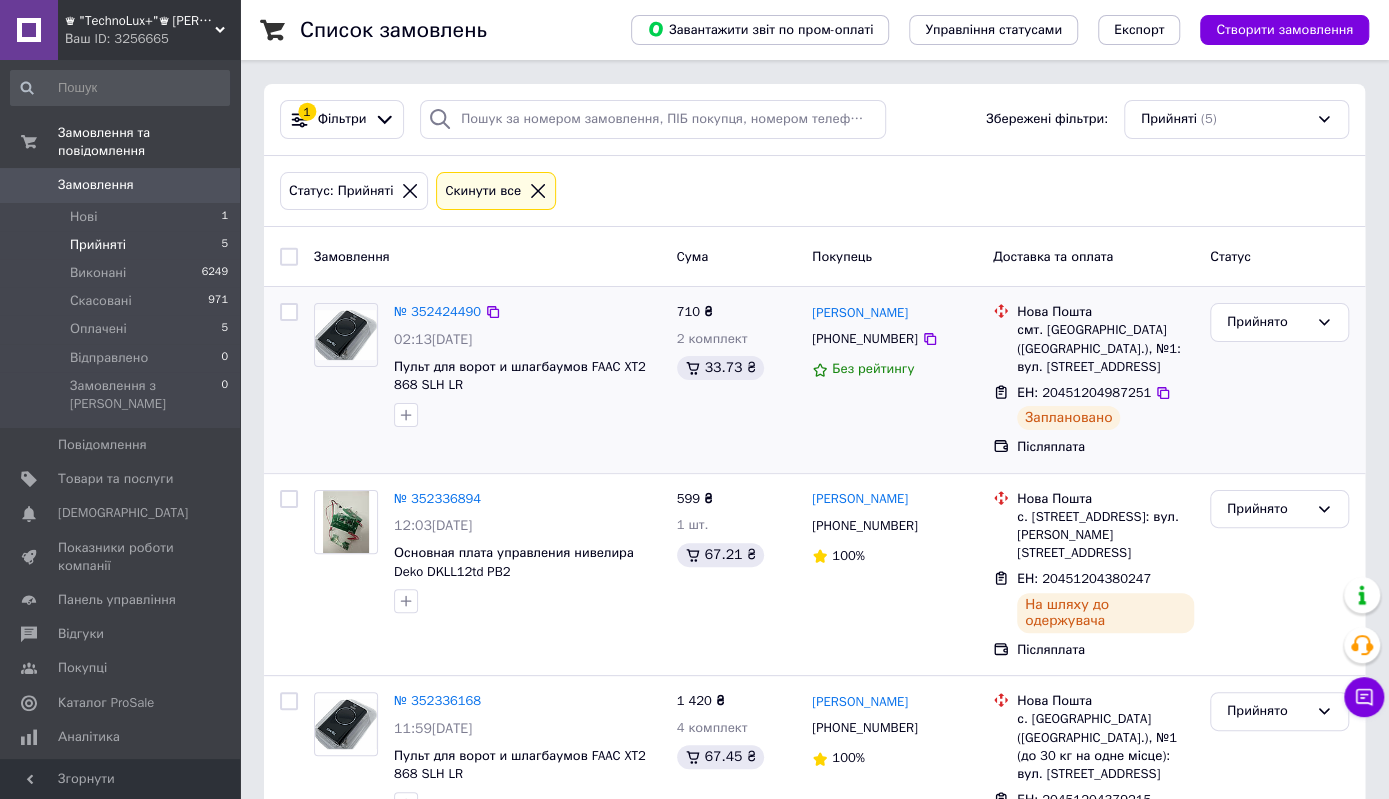 scroll, scrollTop: 402, scrollLeft: 0, axis: vertical 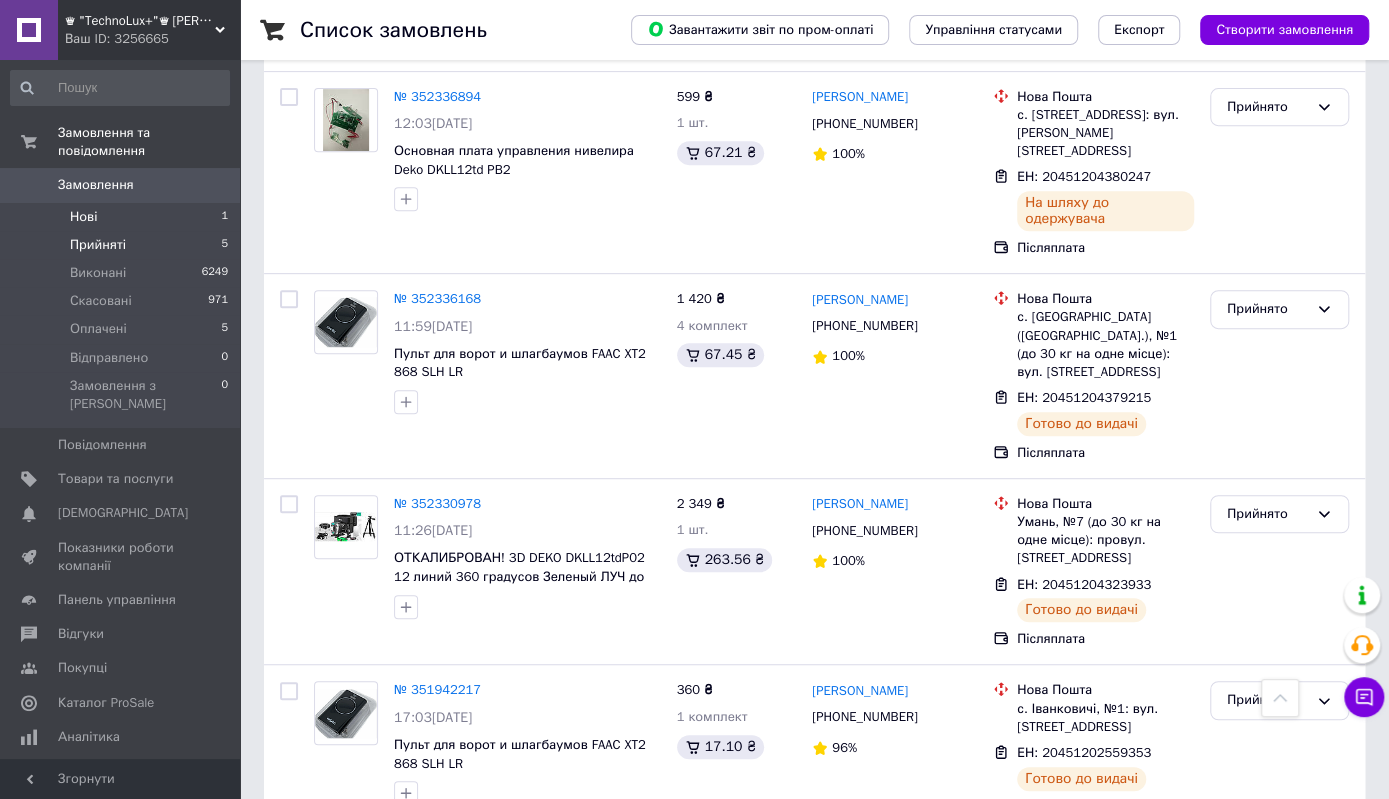 click on "Нові 1" at bounding box center (120, 217) 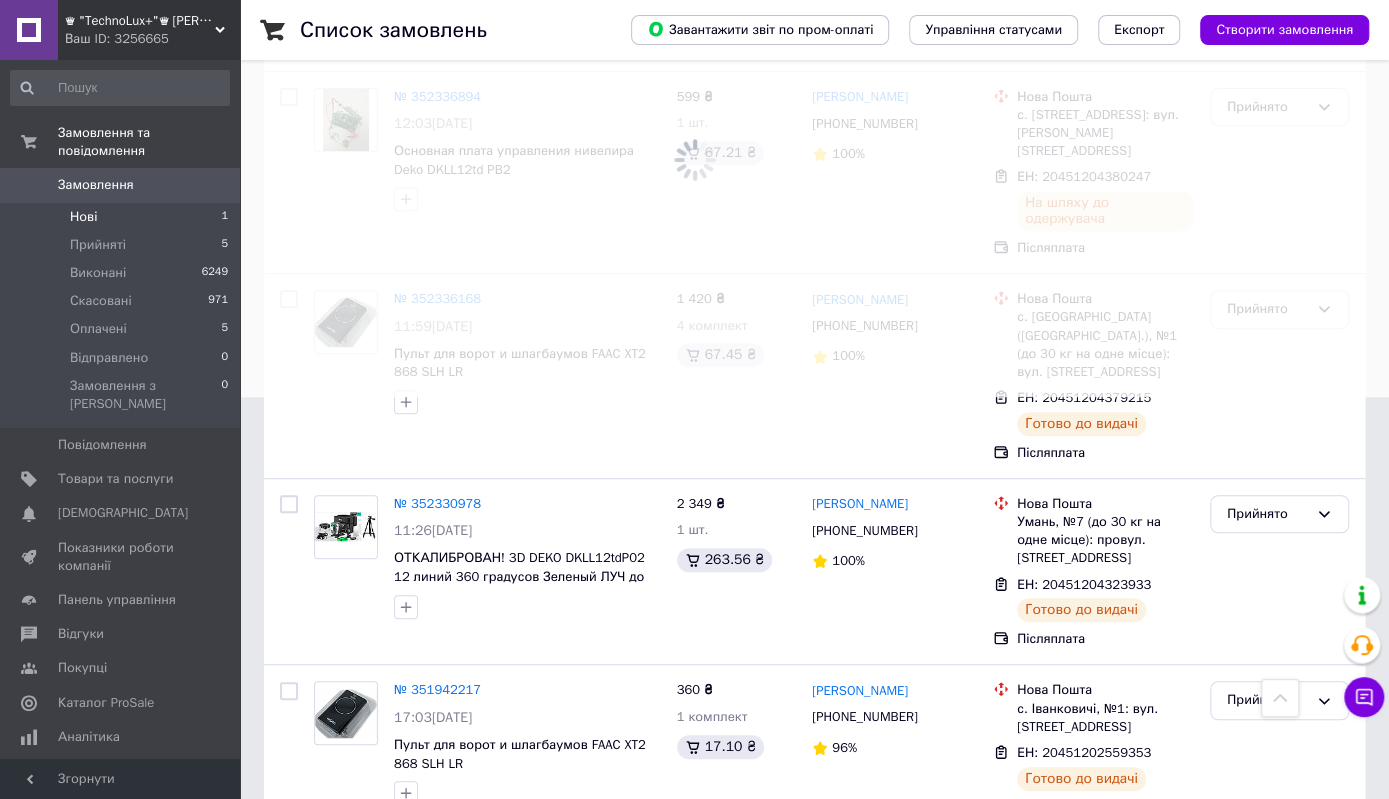 scroll, scrollTop: 0, scrollLeft: 0, axis: both 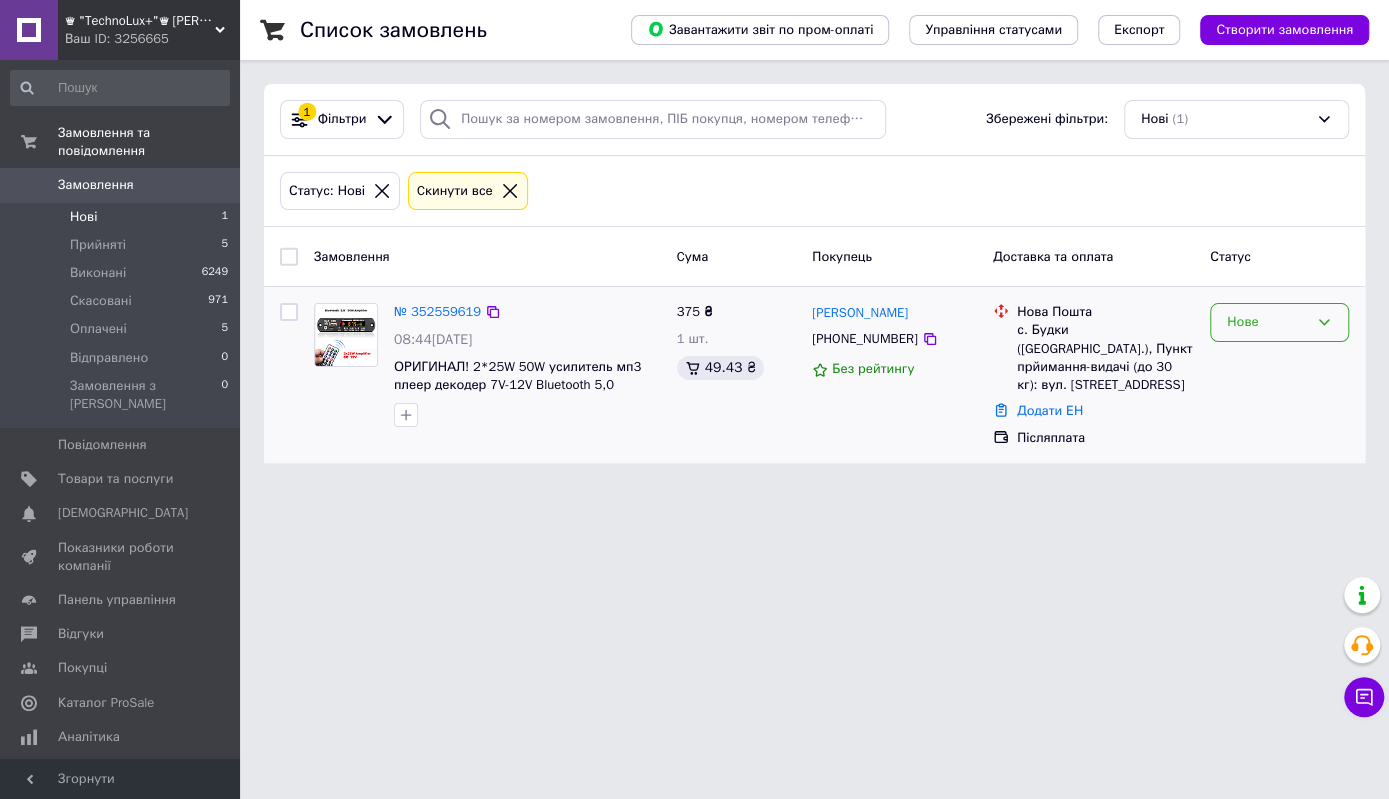 click on "Нове" at bounding box center (1279, 322) 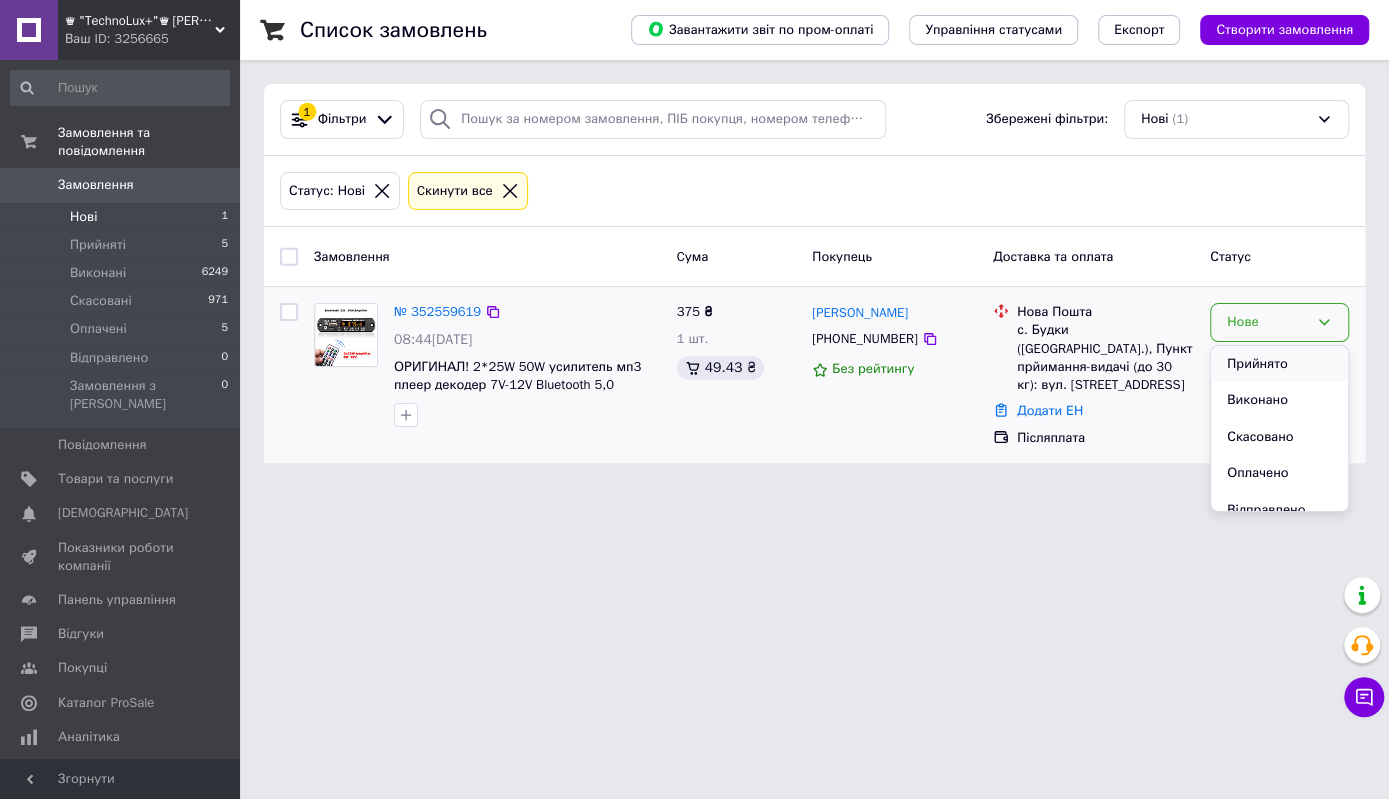 click on "Прийнято" at bounding box center (1279, 364) 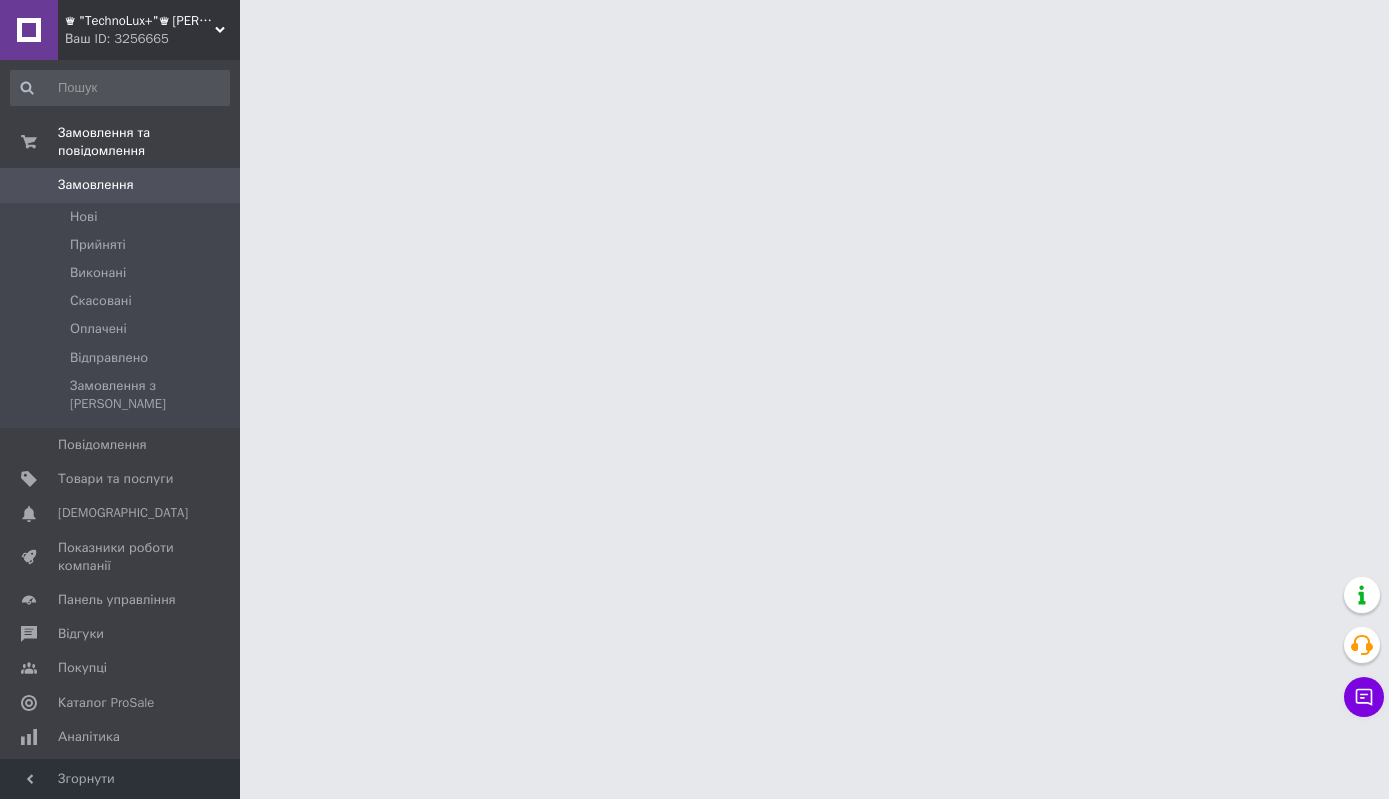 scroll, scrollTop: 0, scrollLeft: 0, axis: both 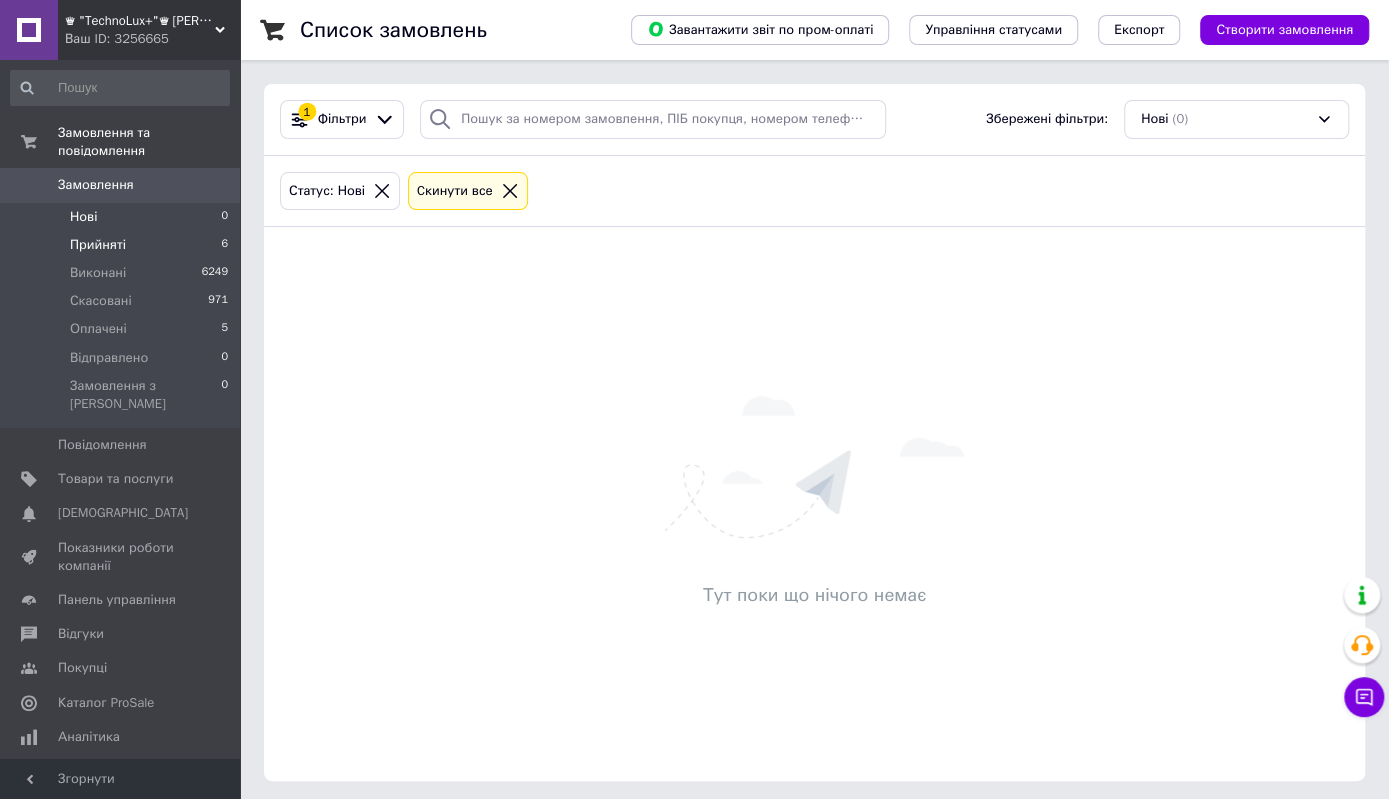 click on "Прийняті" at bounding box center [98, 245] 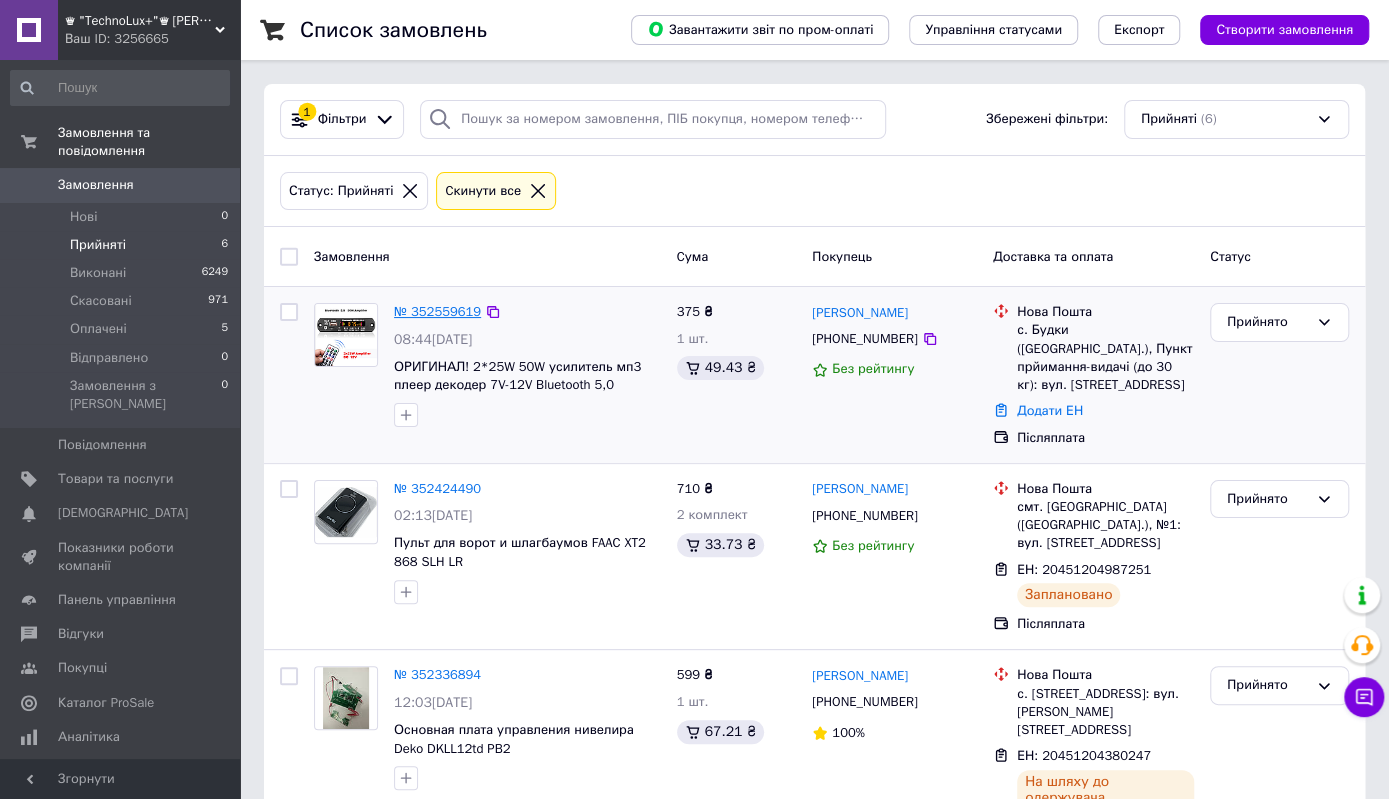 click on "№ 352559619" at bounding box center [437, 311] 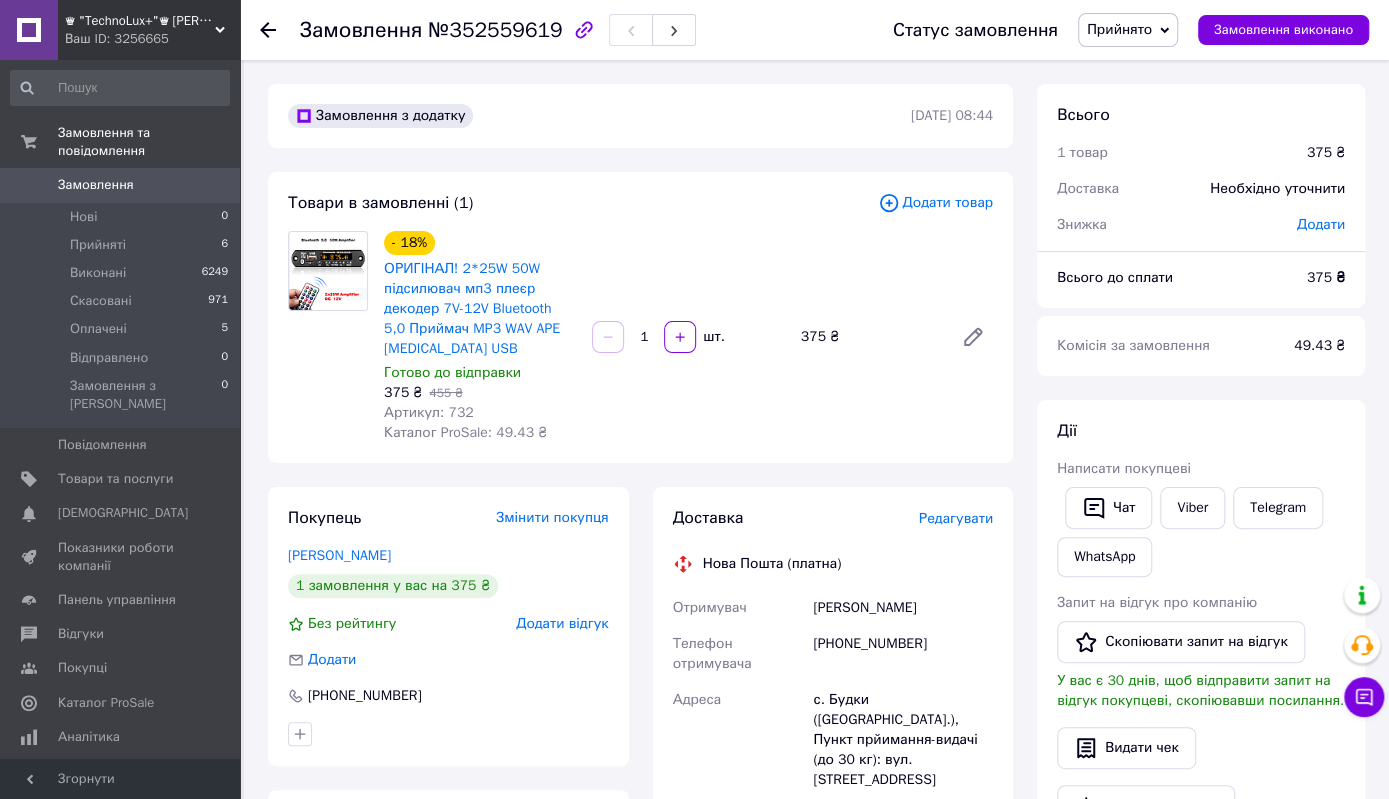 click on "Редагувати" at bounding box center (956, 518) 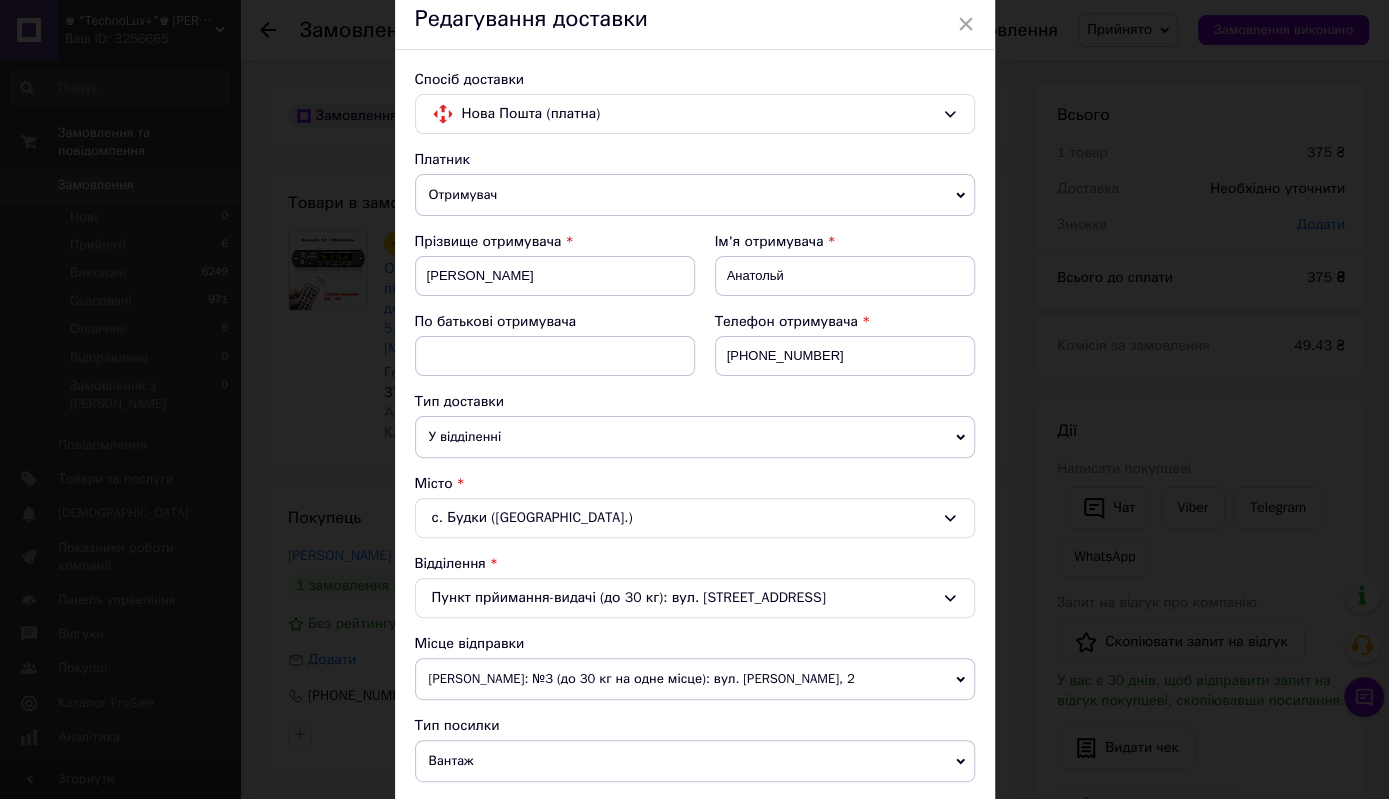 scroll, scrollTop: 0, scrollLeft: 0, axis: both 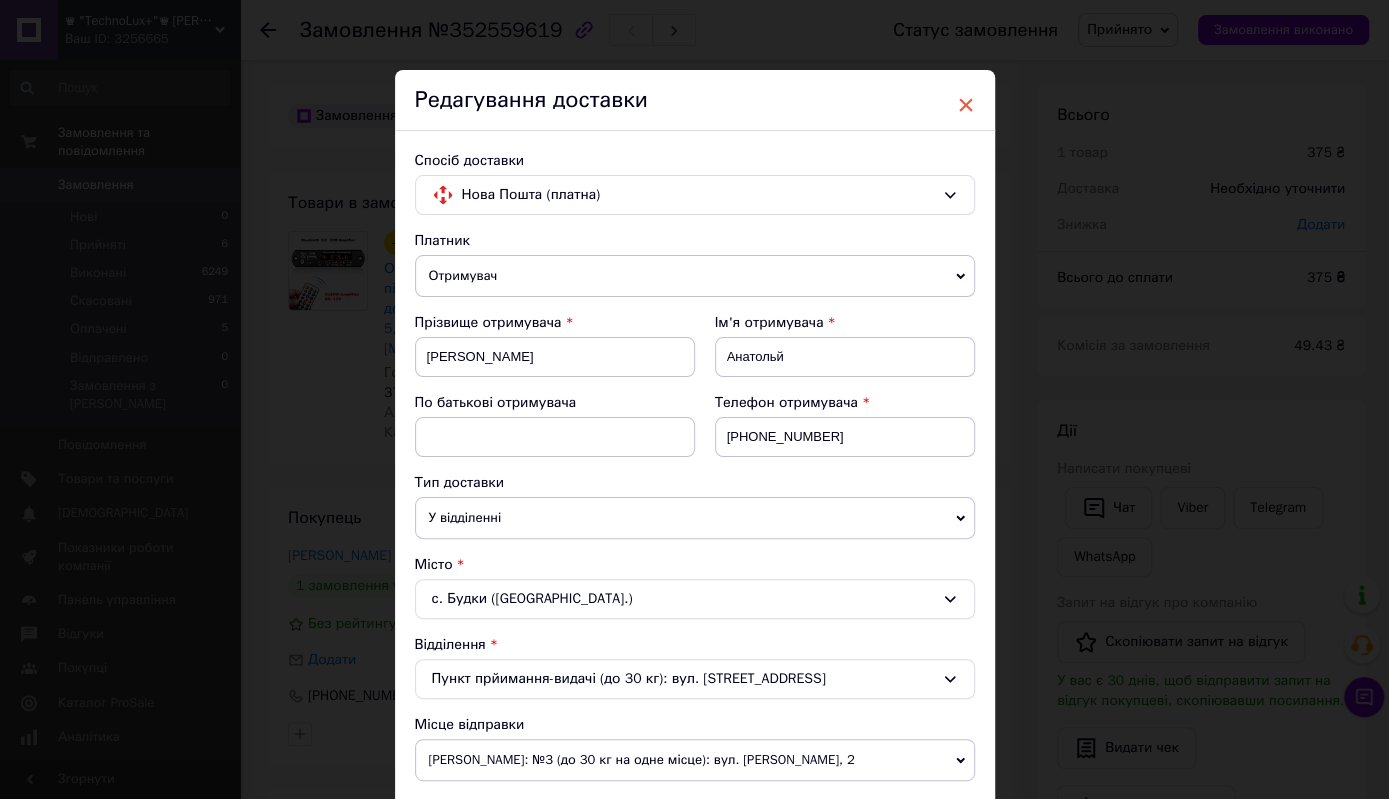 click on "×" at bounding box center (966, 105) 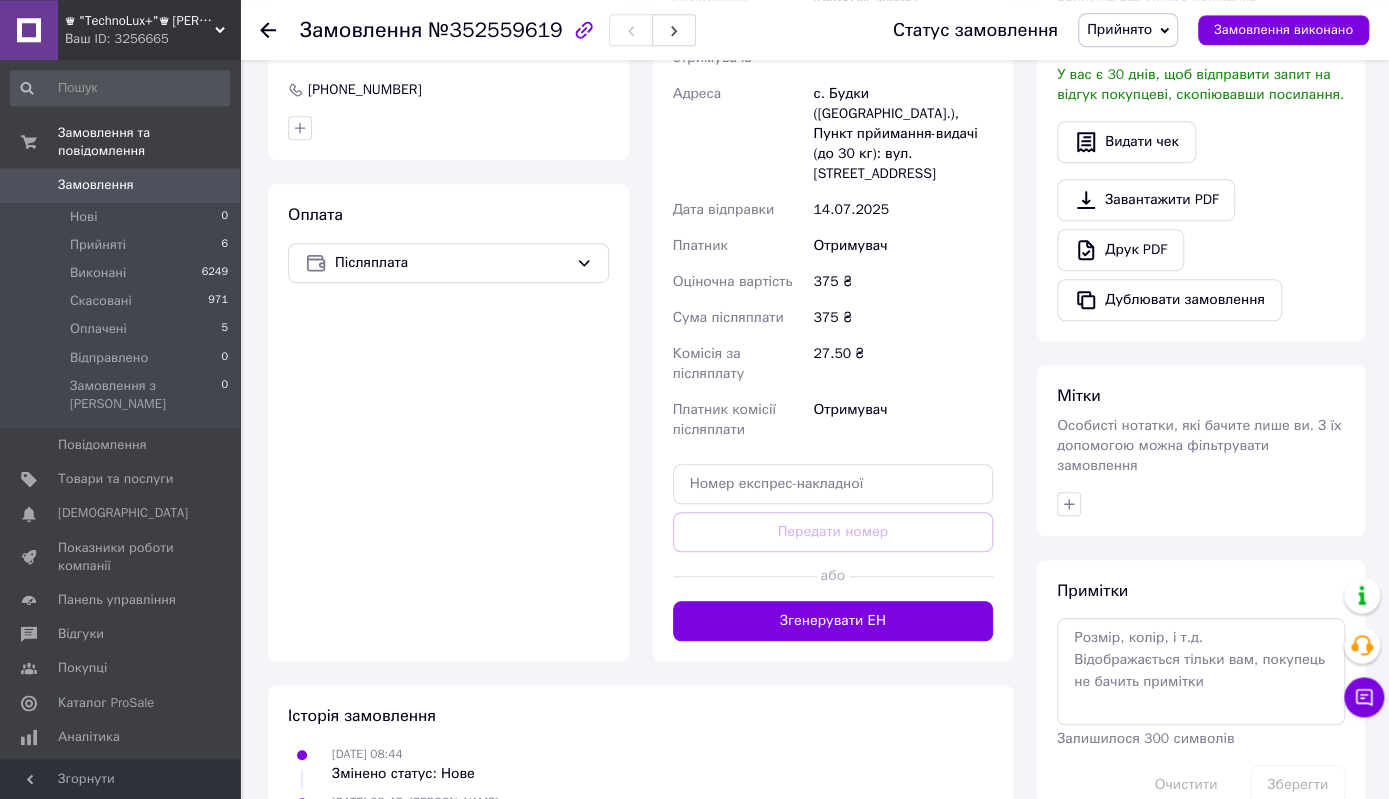 scroll, scrollTop: 609, scrollLeft: 0, axis: vertical 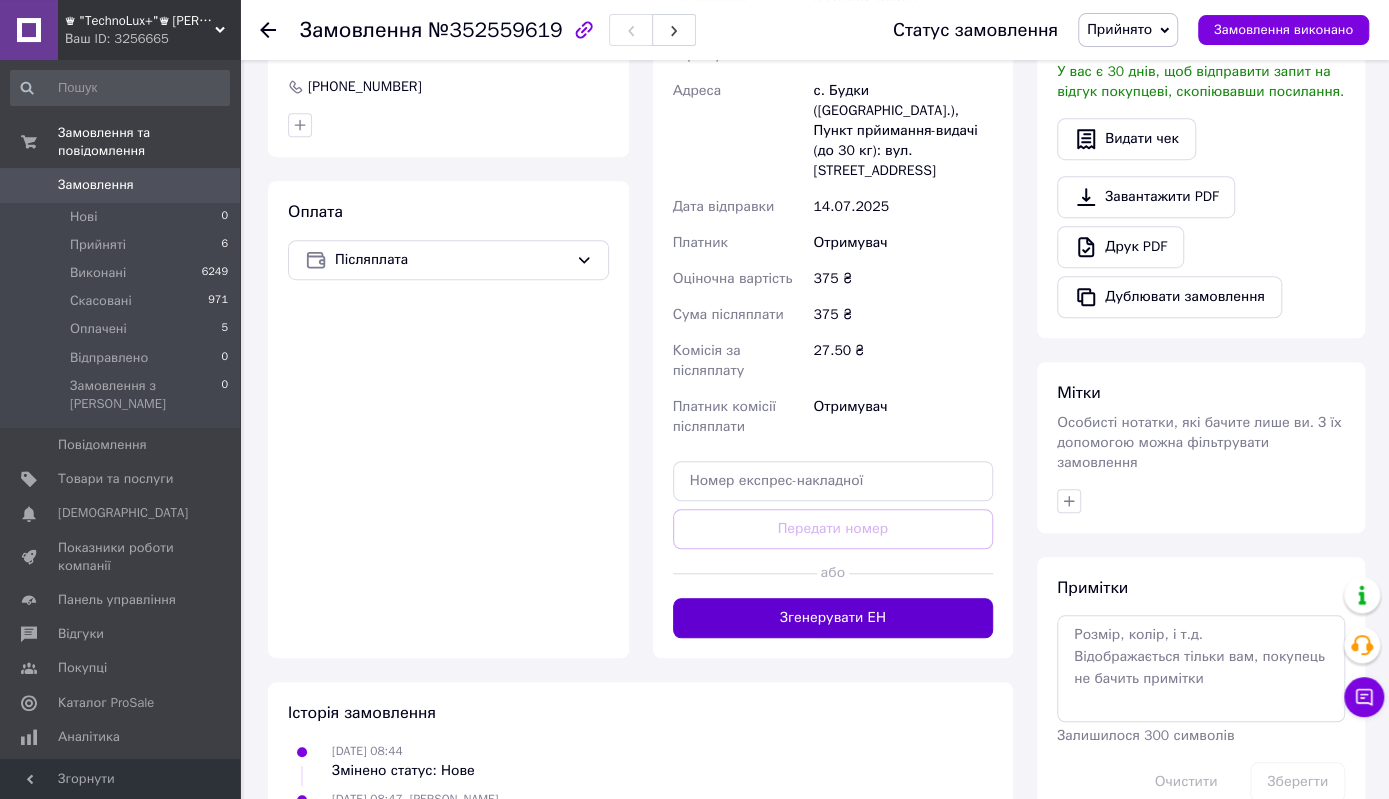 click on "Згенерувати ЕН" at bounding box center [833, 618] 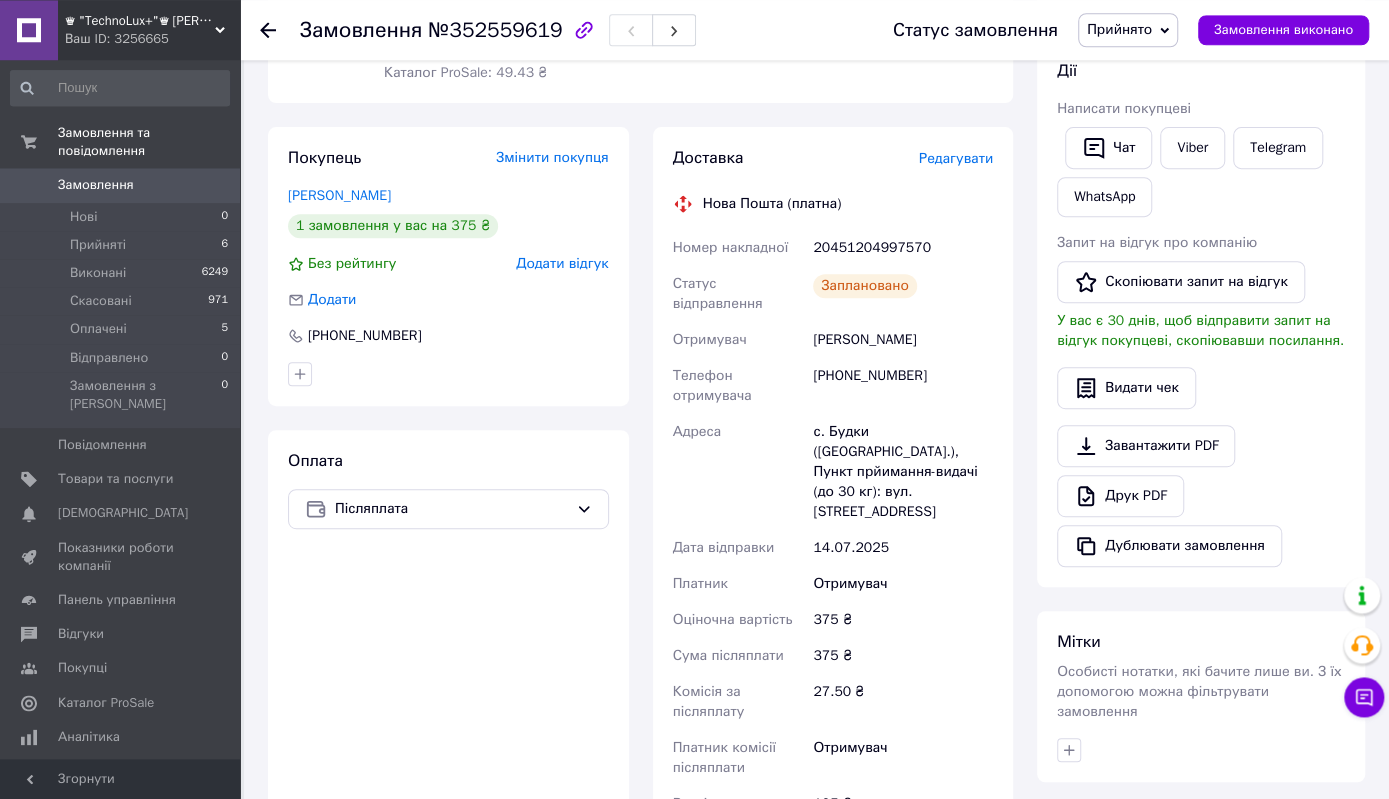scroll, scrollTop: 0, scrollLeft: 0, axis: both 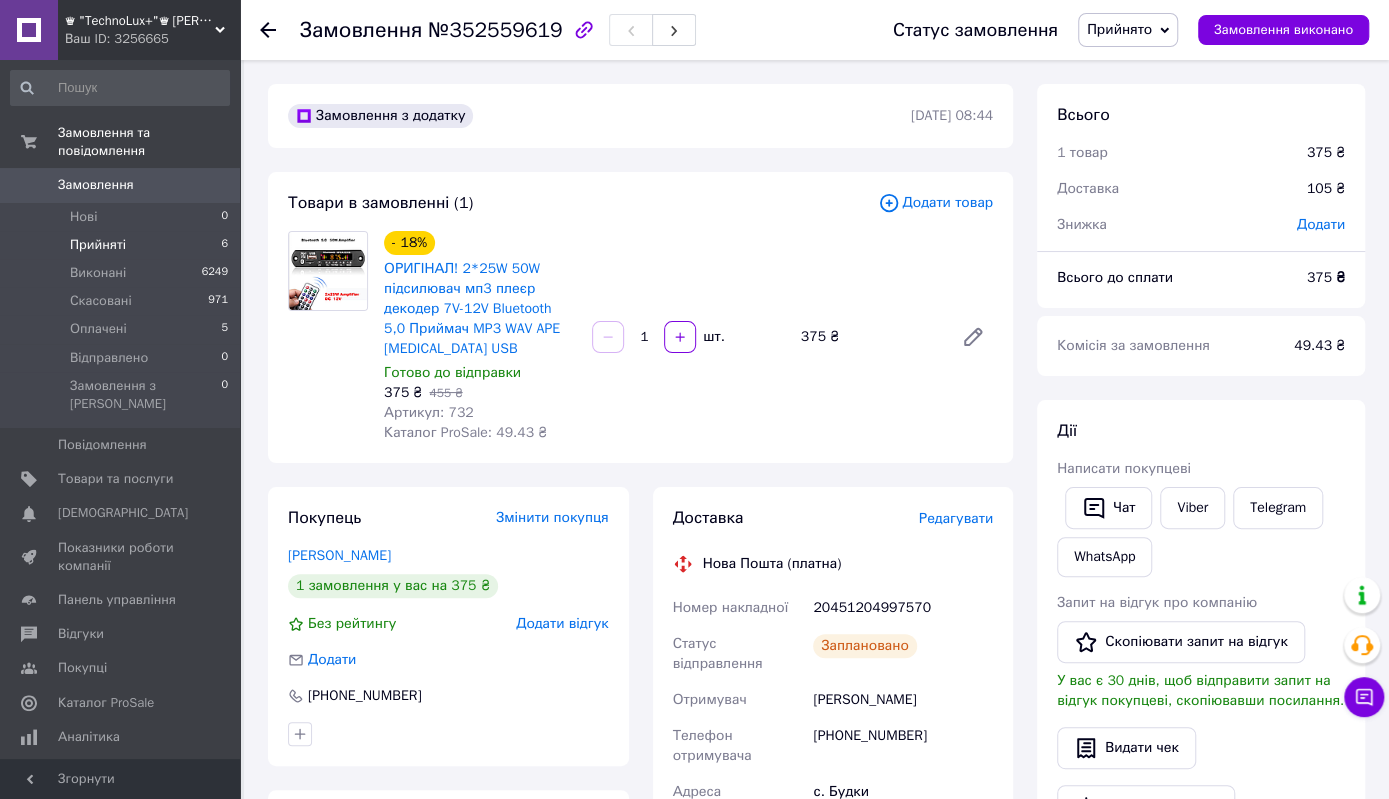 click on "Прийняті 6" at bounding box center [120, 245] 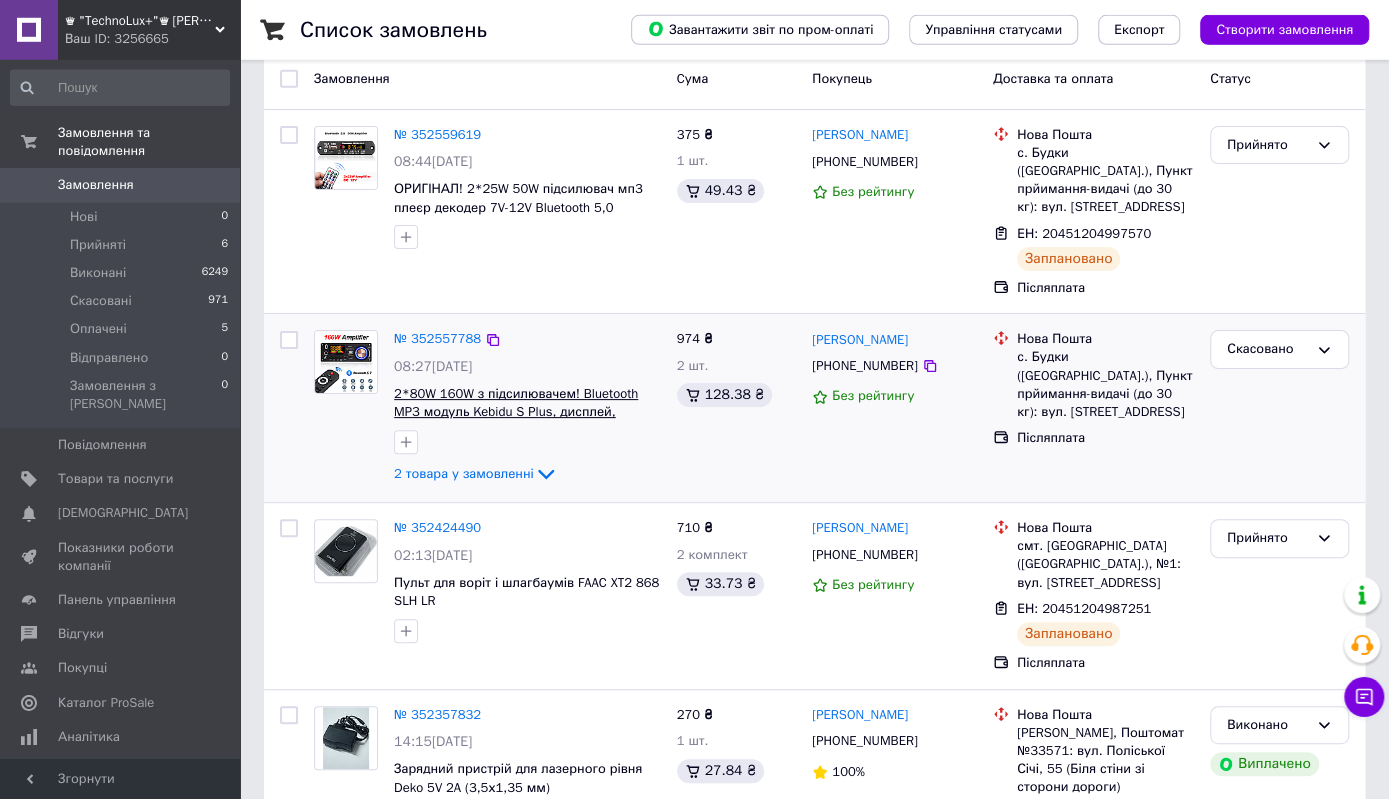 scroll, scrollTop: 86, scrollLeft: 0, axis: vertical 